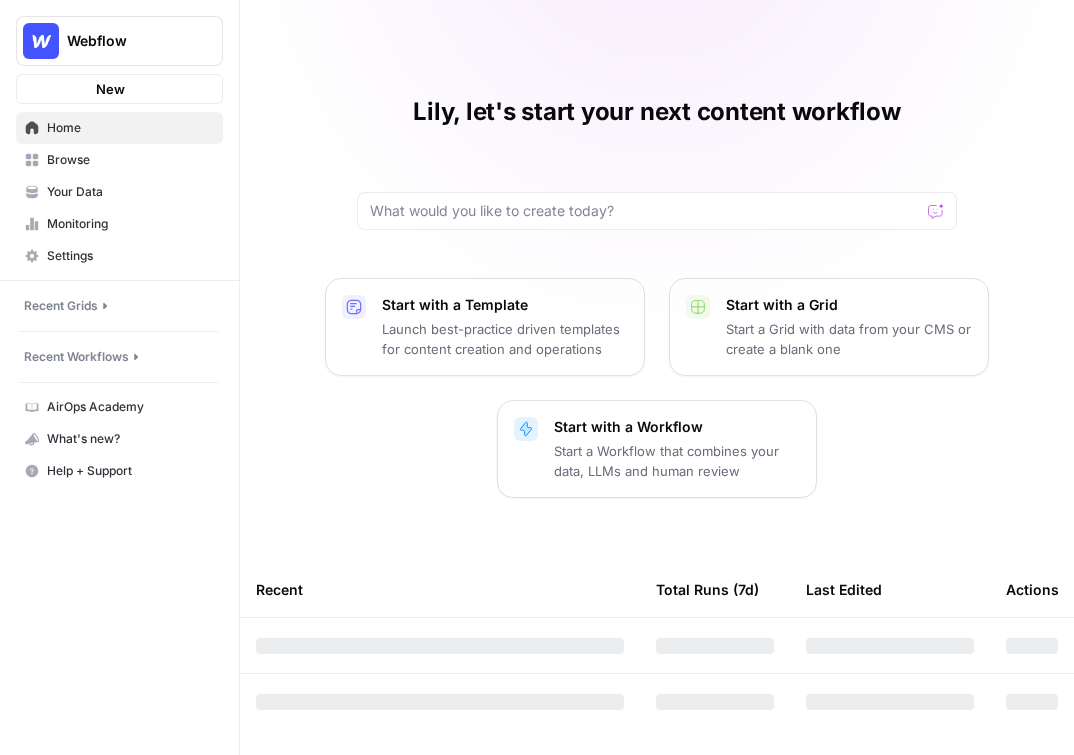 scroll, scrollTop: 0, scrollLeft: 0, axis: both 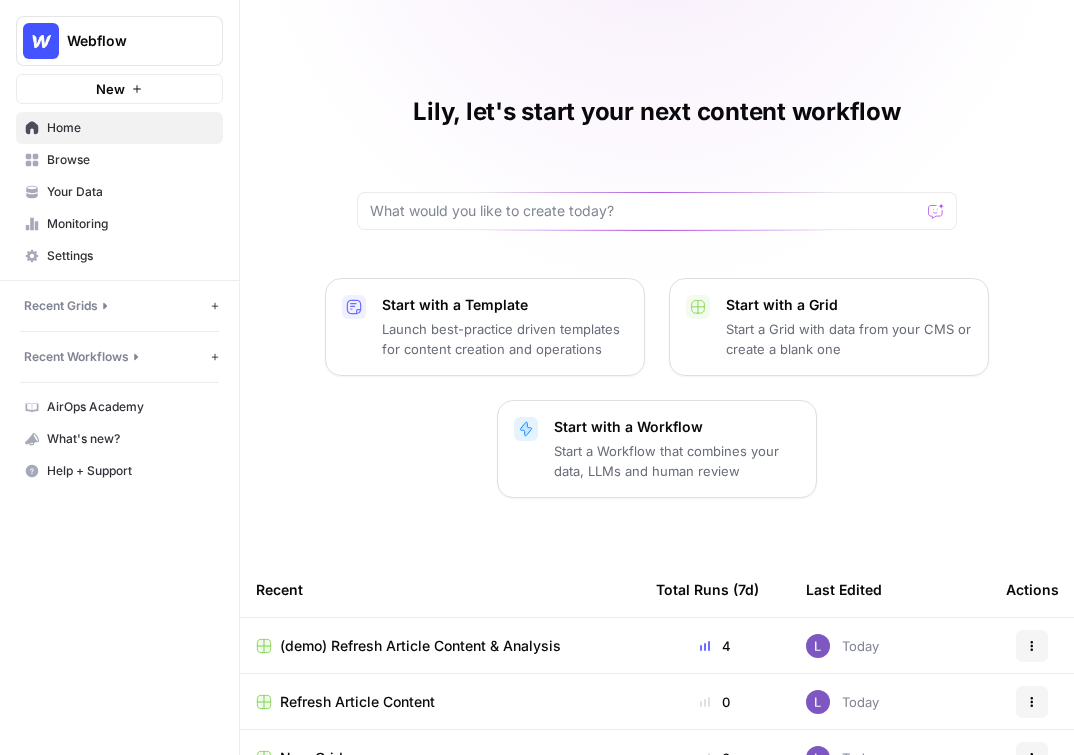 click on "Home" at bounding box center (119, 128) 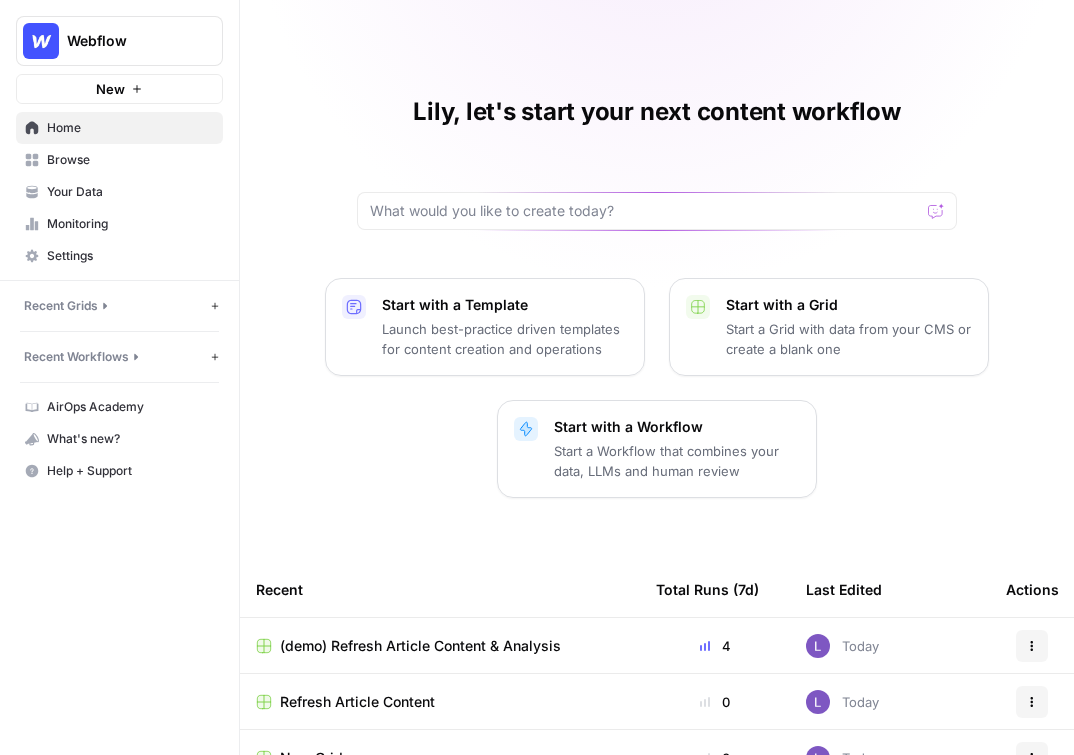 click on "Browse" at bounding box center [130, 160] 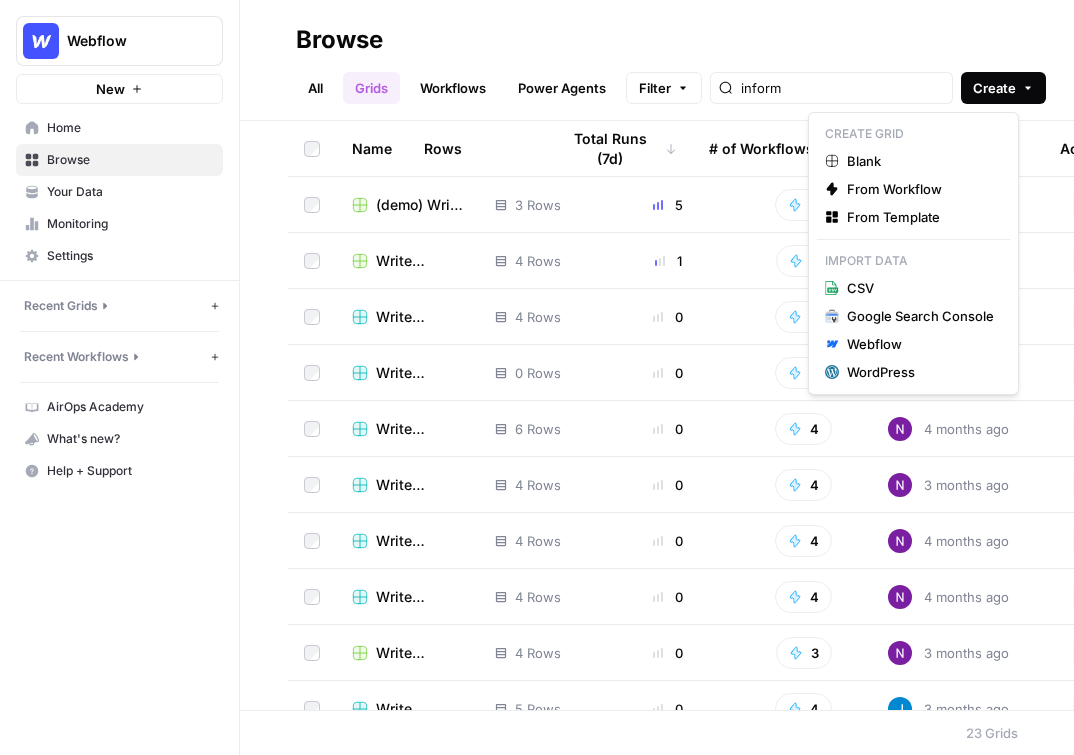 click on "Create" at bounding box center [994, 88] 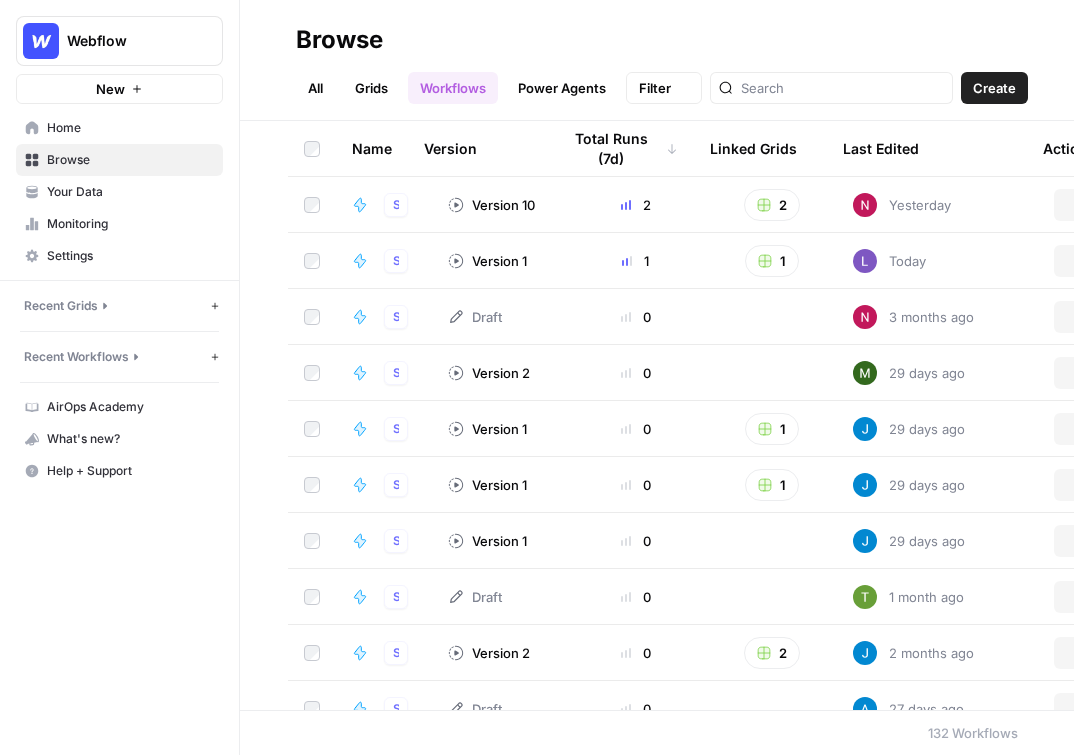 click on "Create" at bounding box center [994, 88] 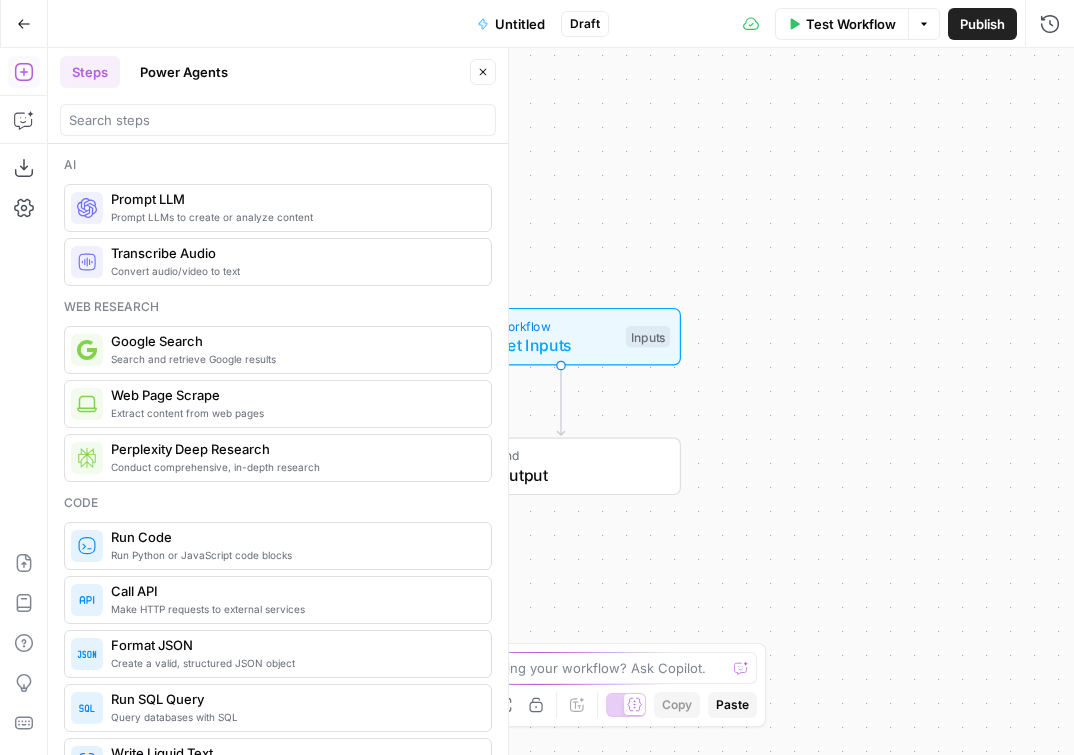 click on "Power Agents" at bounding box center (184, 72) 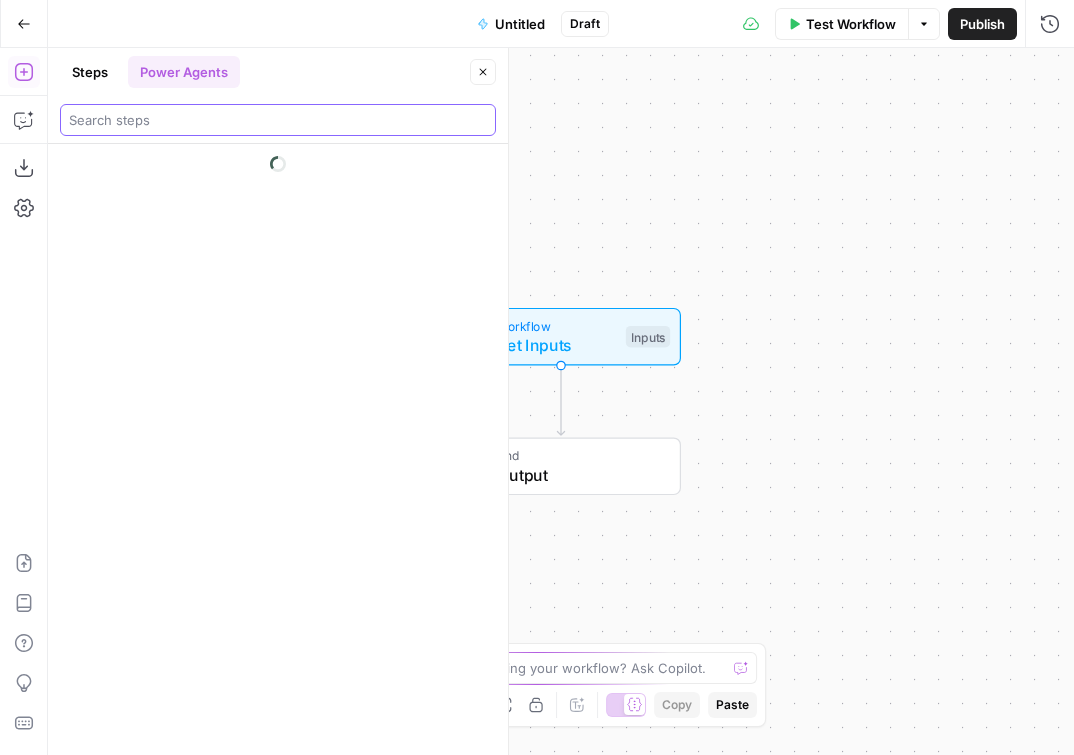 click at bounding box center [278, 120] 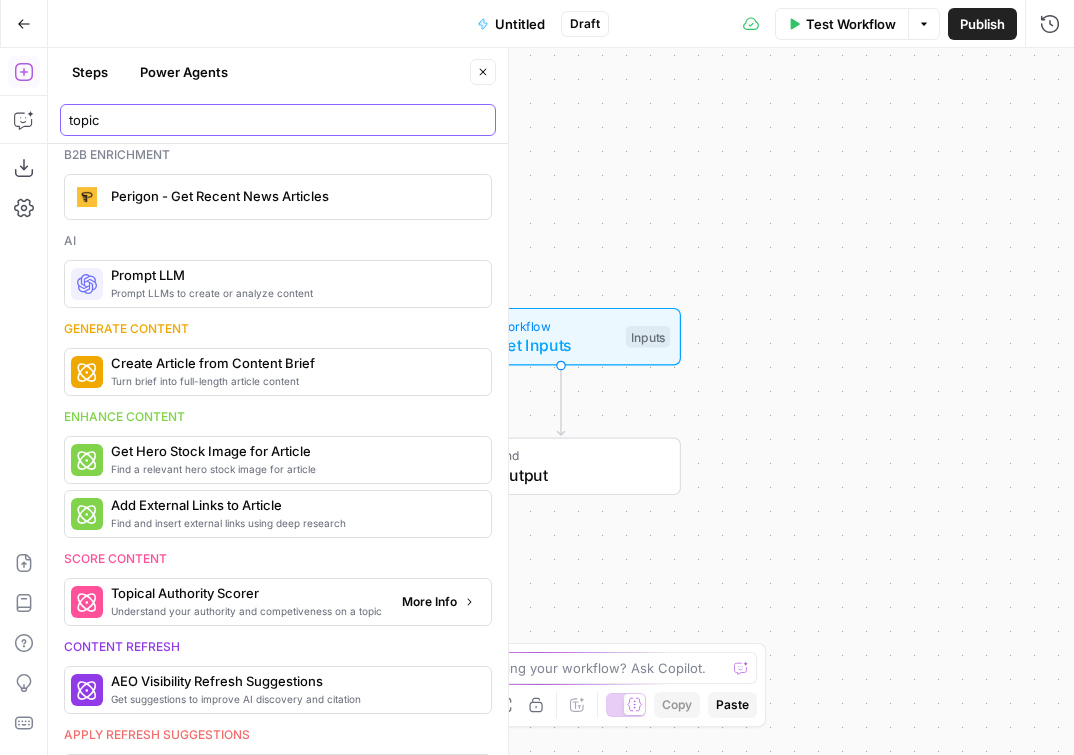 scroll, scrollTop: 768, scrollLeft: 0, axis: vertical 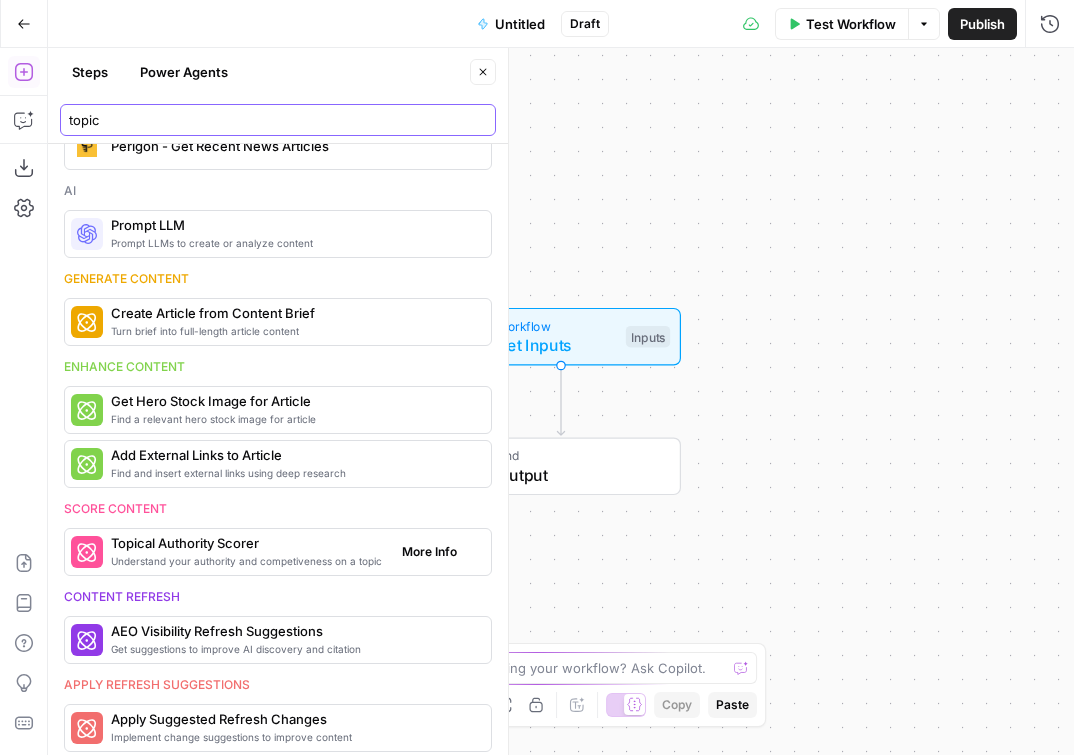 type on "topic" 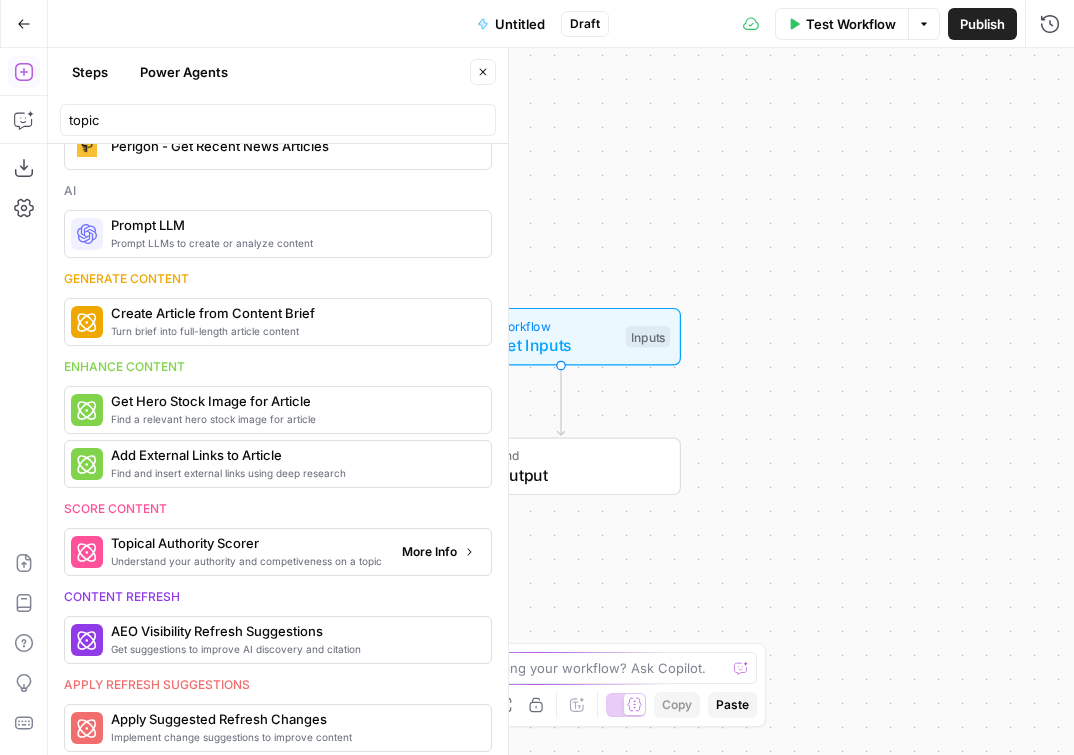 click on "More Info" at bounding box center (429, 552) 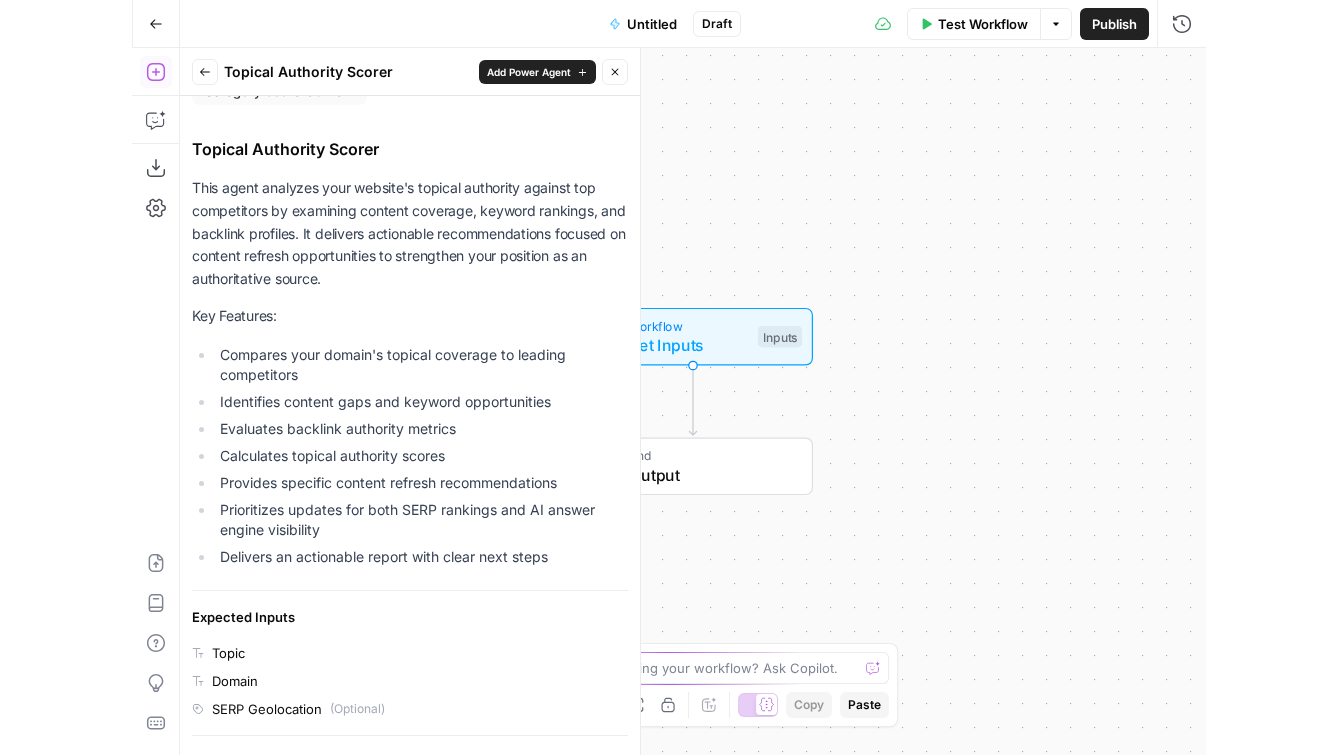 scroll, scrollTop: 53, scrollLeft: 0, axis: vertical 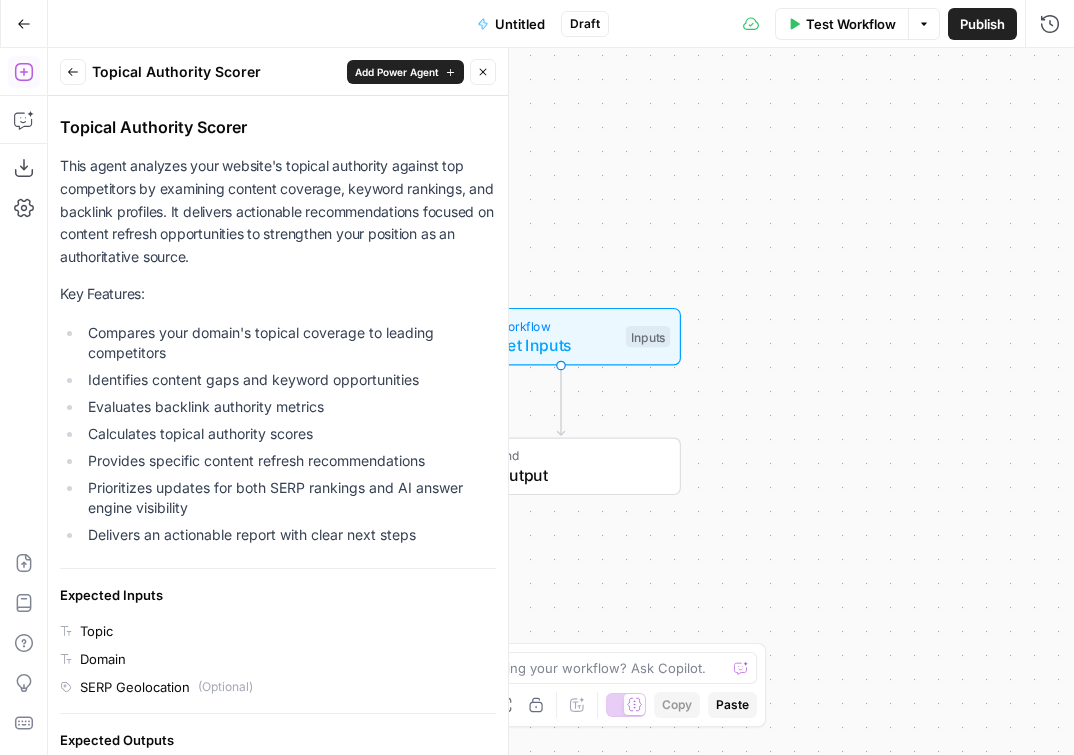 click on "Add Power Agent" at bounding box center (397, 72) 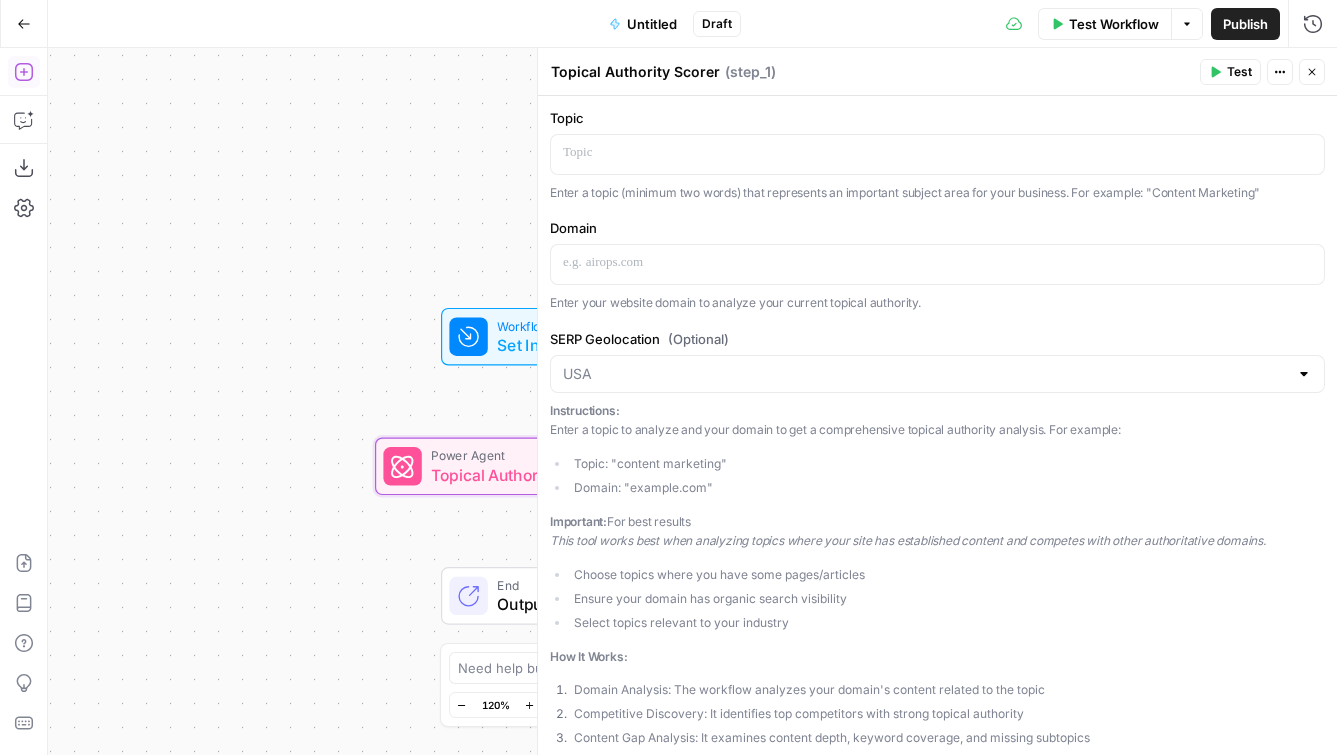 click 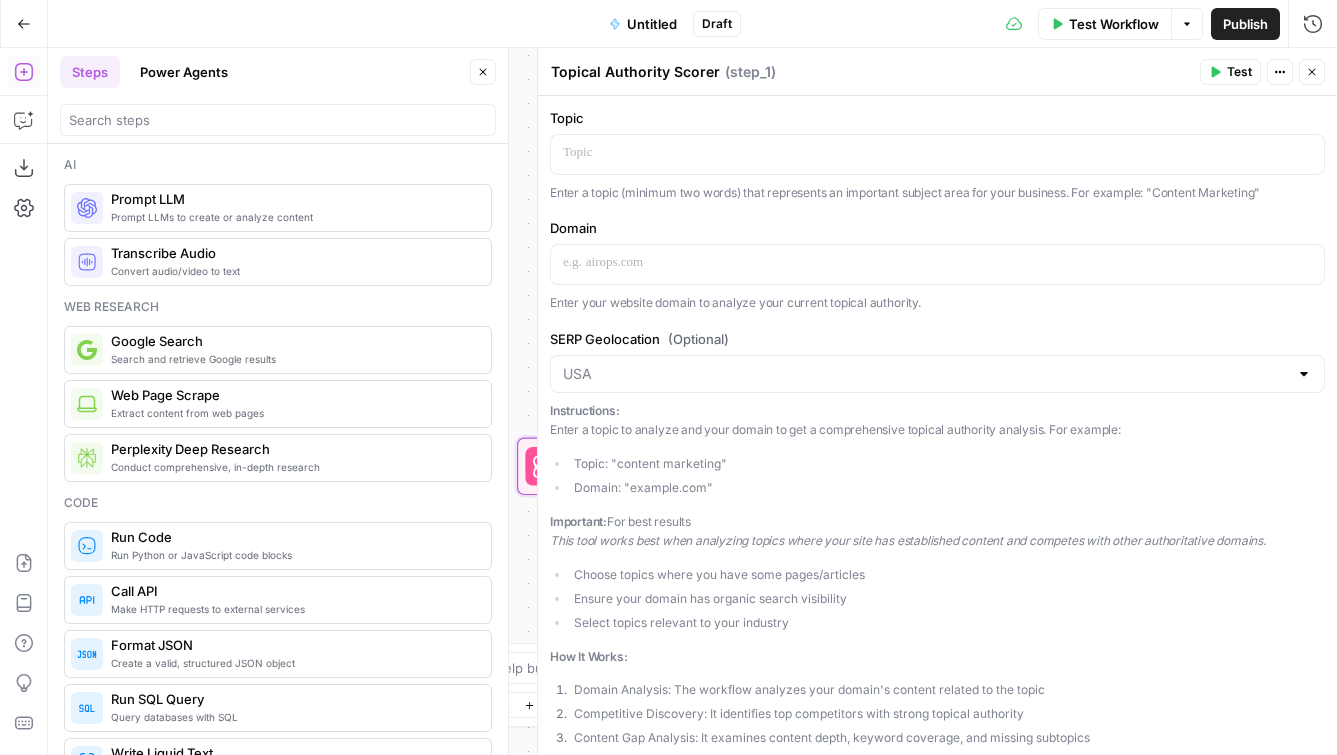 click on "Power Agents" at bounding box center (184, 72) 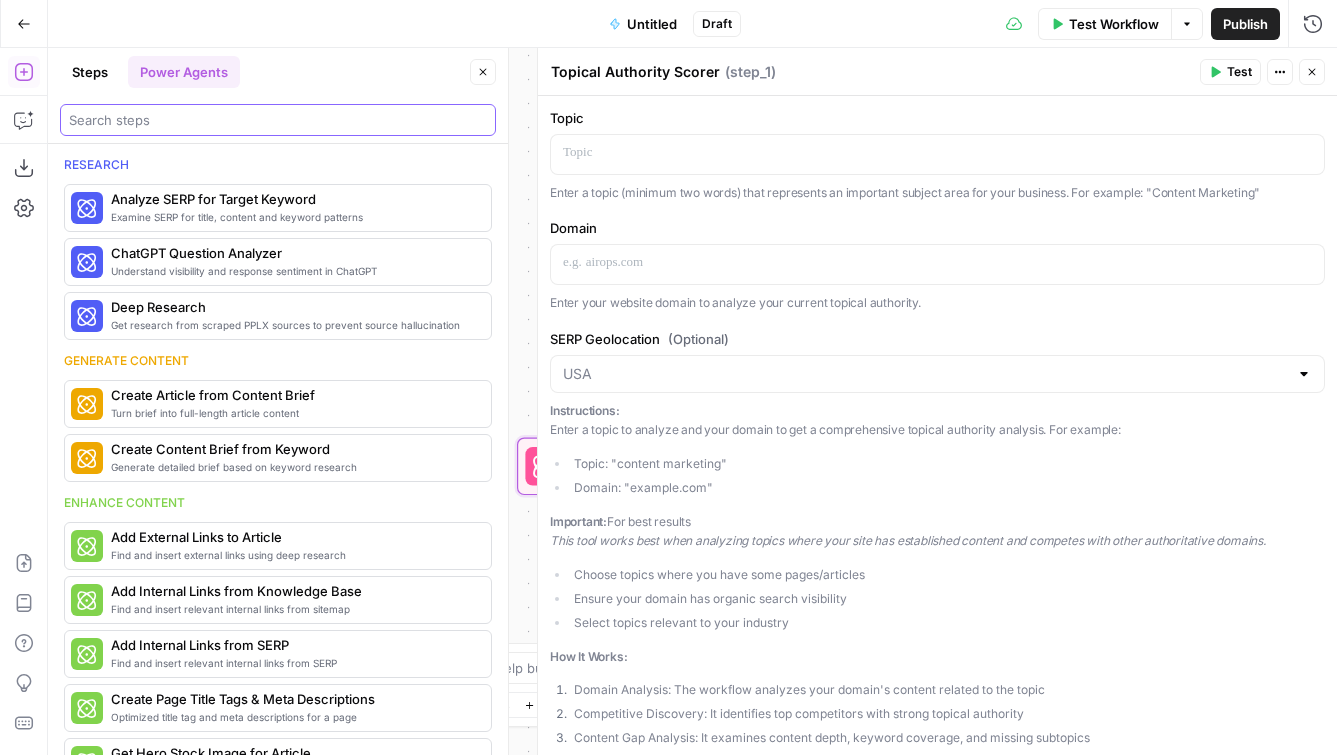click at bounding box center (278, 120) 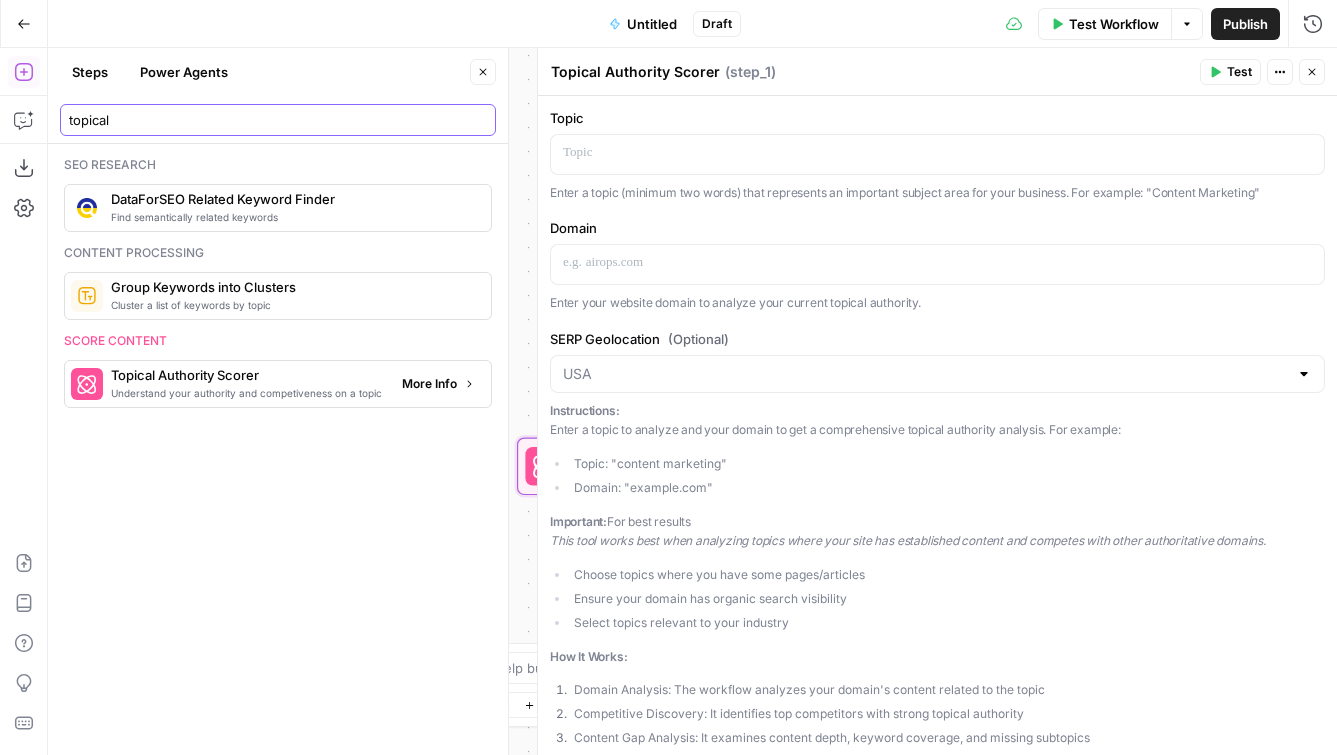 type on "topical" 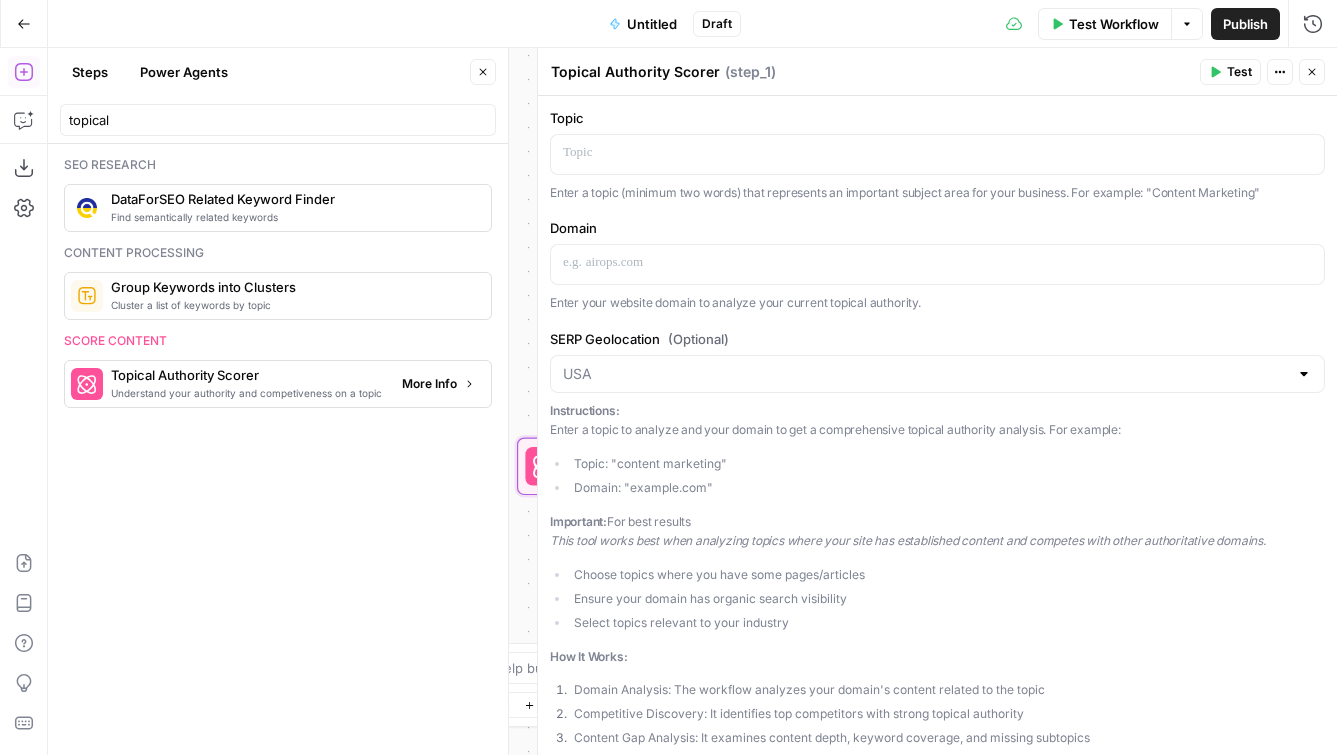 click on "More Info" at bounding box center (429, 384) 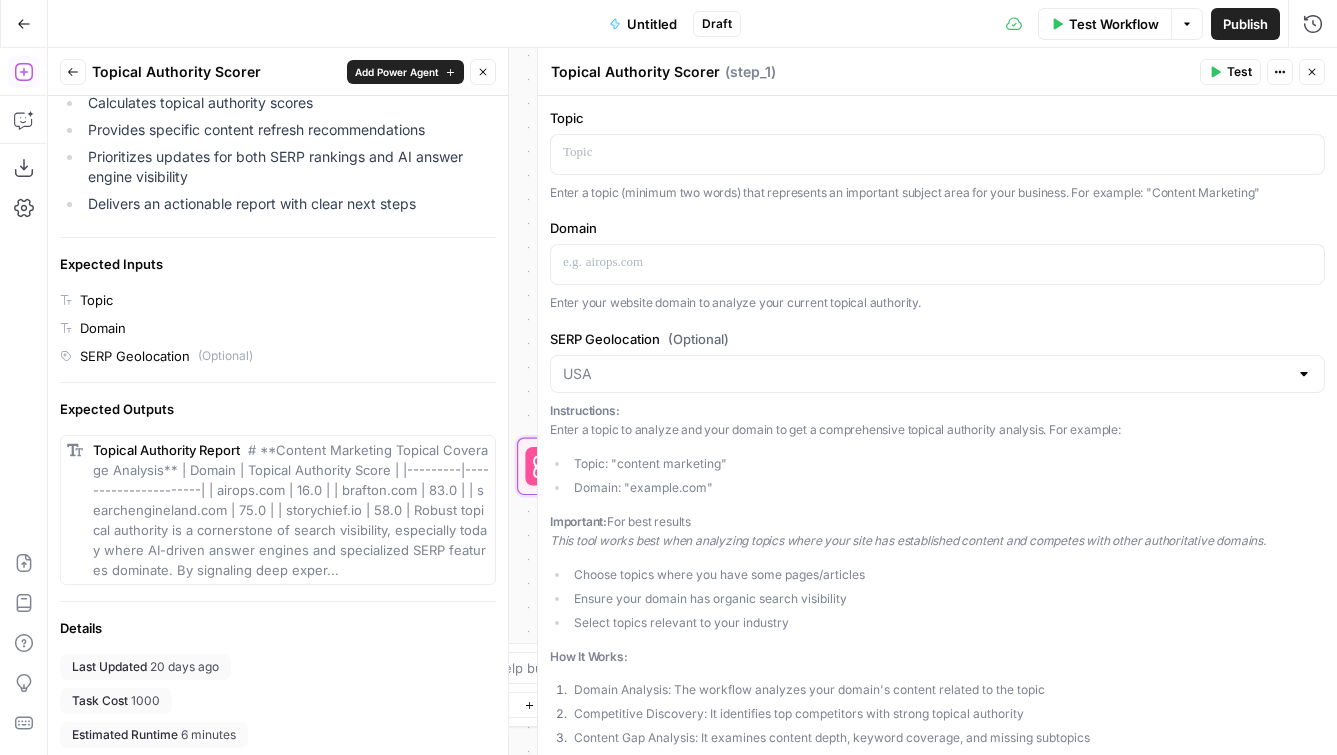scroll, scrollTop: 442, scrollLeft: 0, axis: vertical 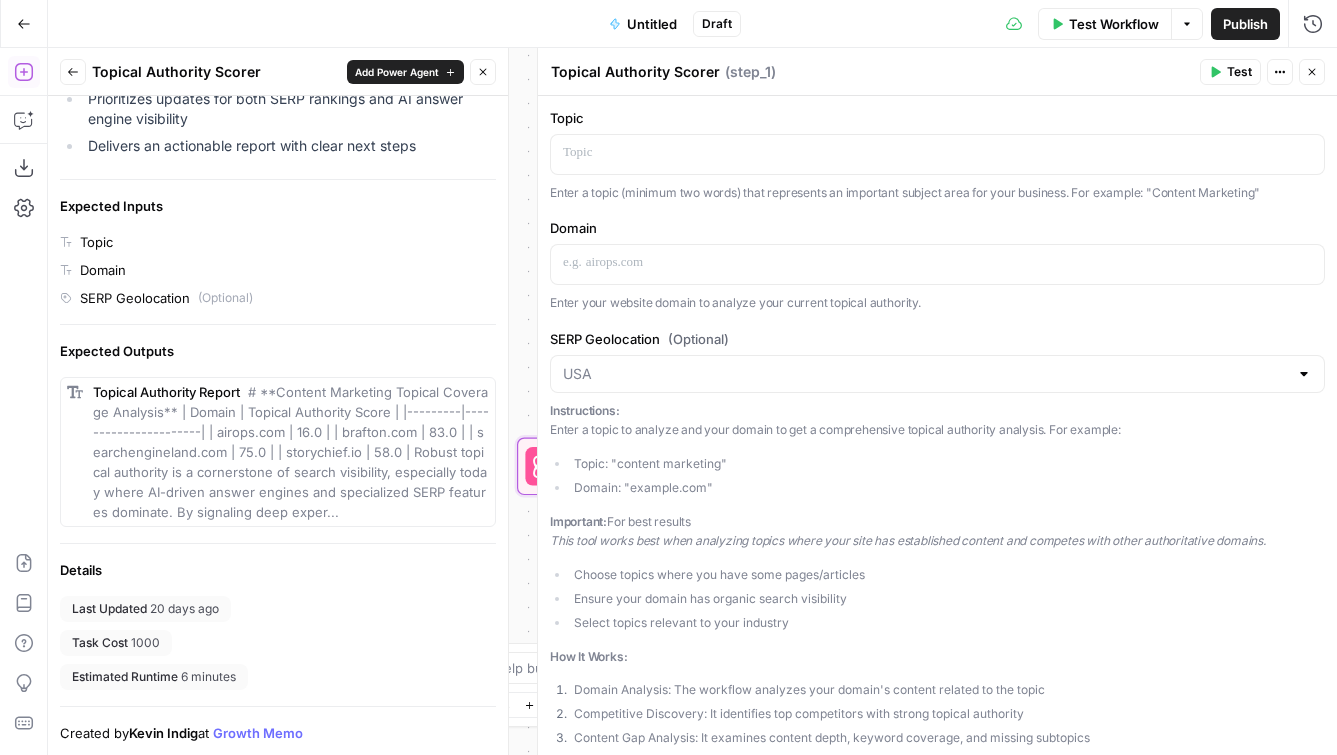 click on "# **Content Marketing Topical Coverage Analysis**
| Domain | Topical Authority Score |
|---------|----------------------|
| airops.com | 16.0 |
| brafton.com | 83.0 |
| searchengineland.com | 75.0 |
| storychief.io | 58.0 |
Robust topical authority is a cornerstone of search visibility, especially today where AI-driven answer engines and specialized SERP features dominate. By signaling deep exper..." at bounding box center (291, 452) 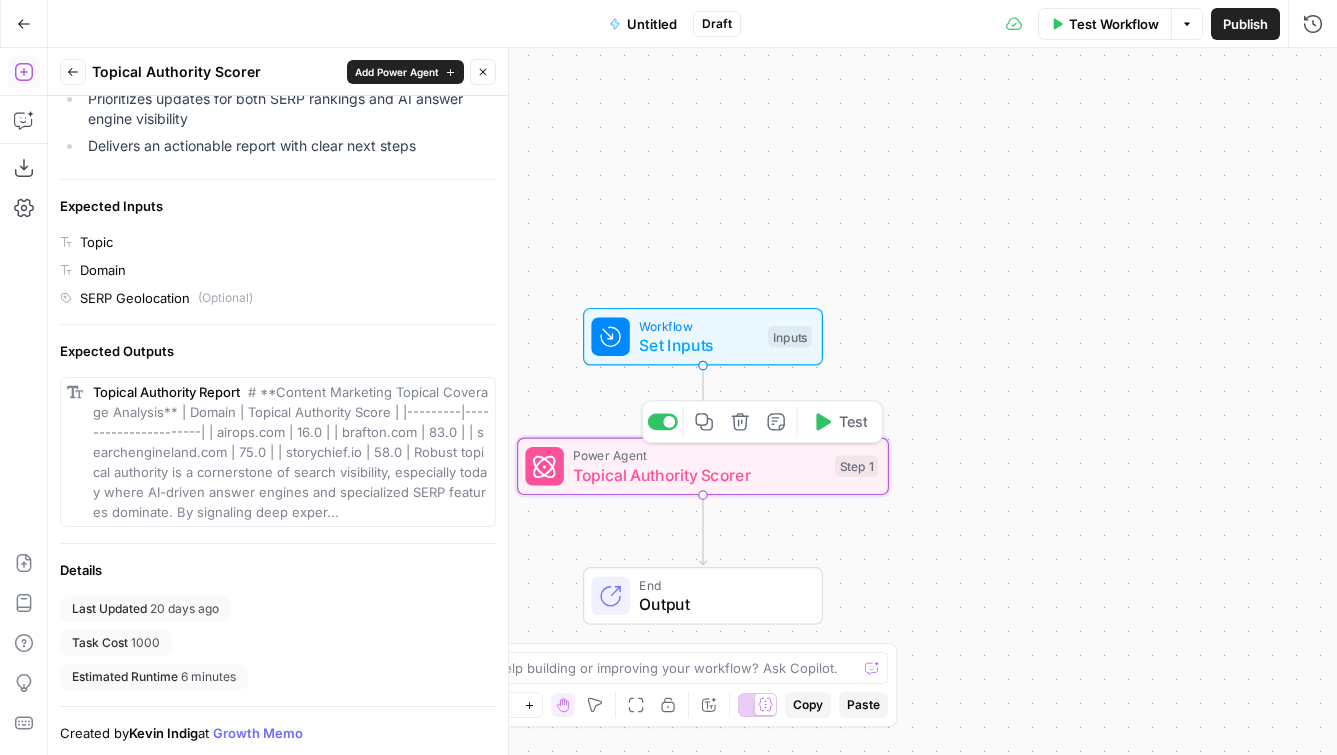 click on "Topical Authority Scorer" at bounding box center (699, 475) 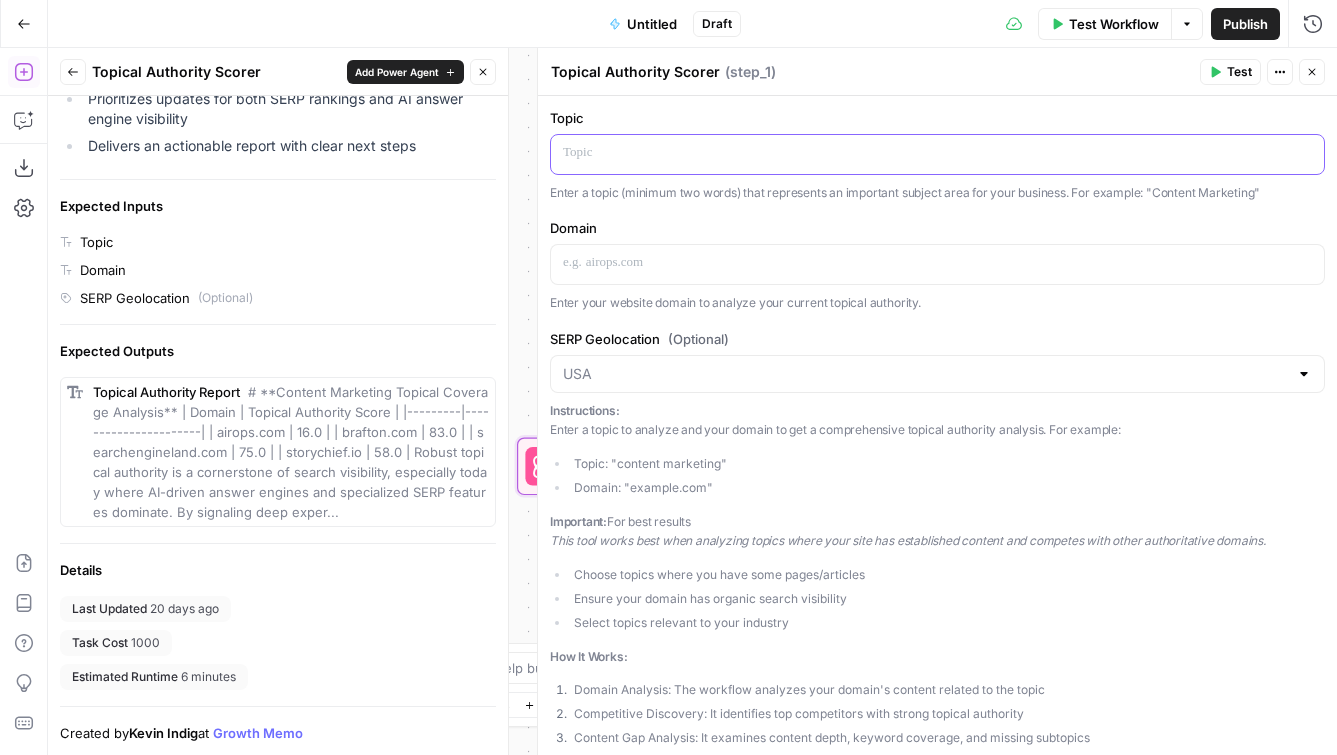click at bounding box center (937, 153) 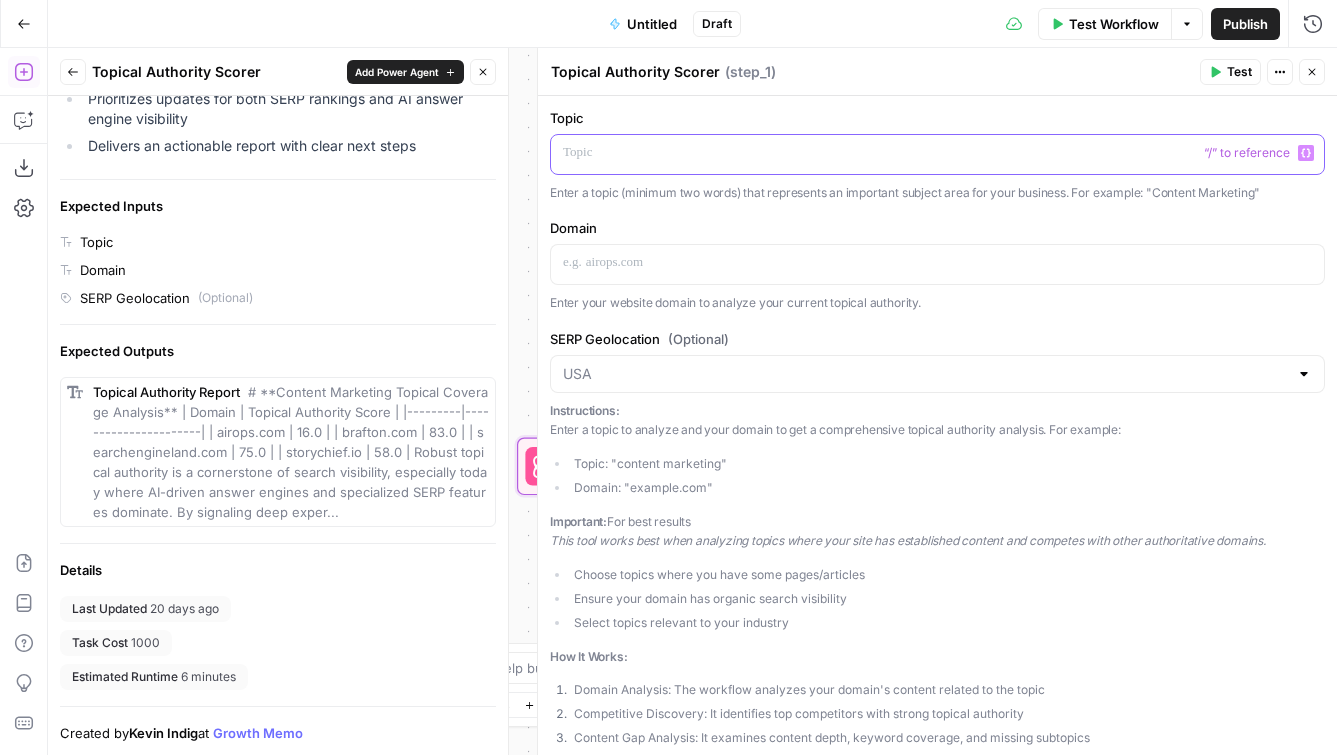 type 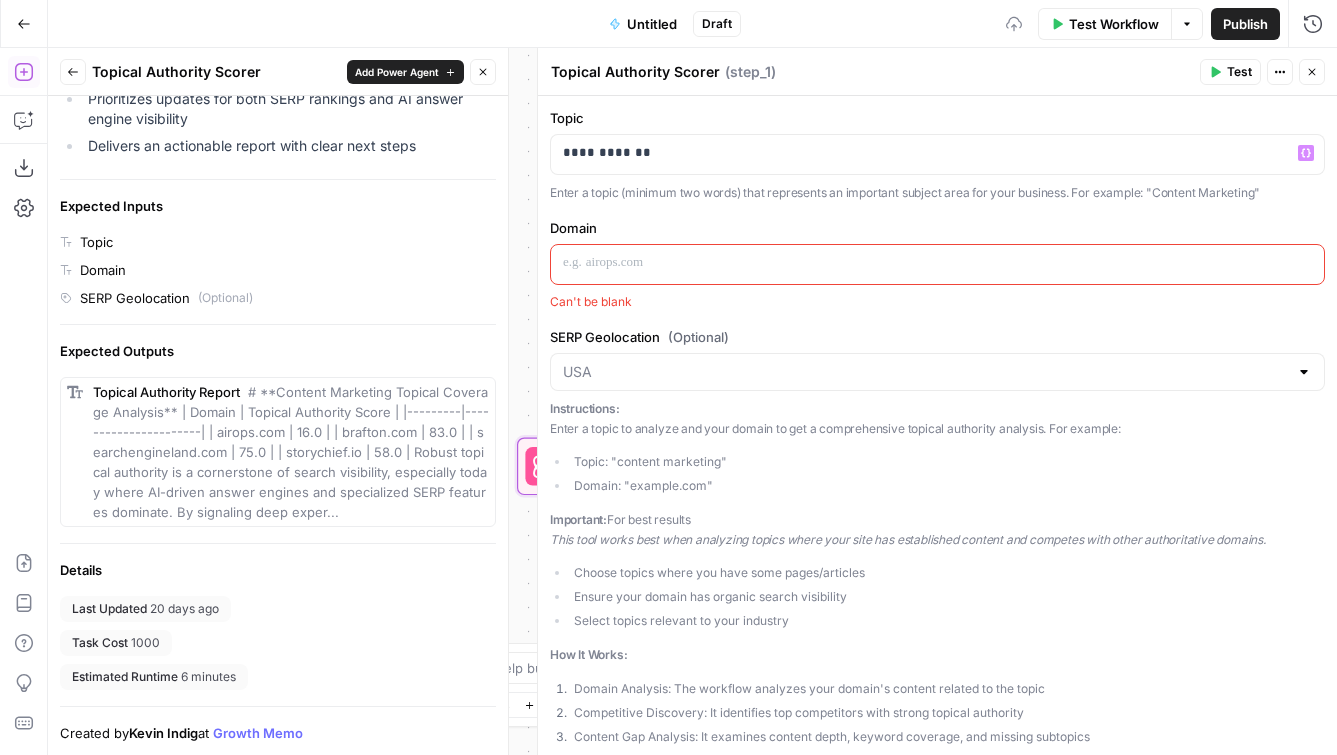 click at bounding box center (937, 263) 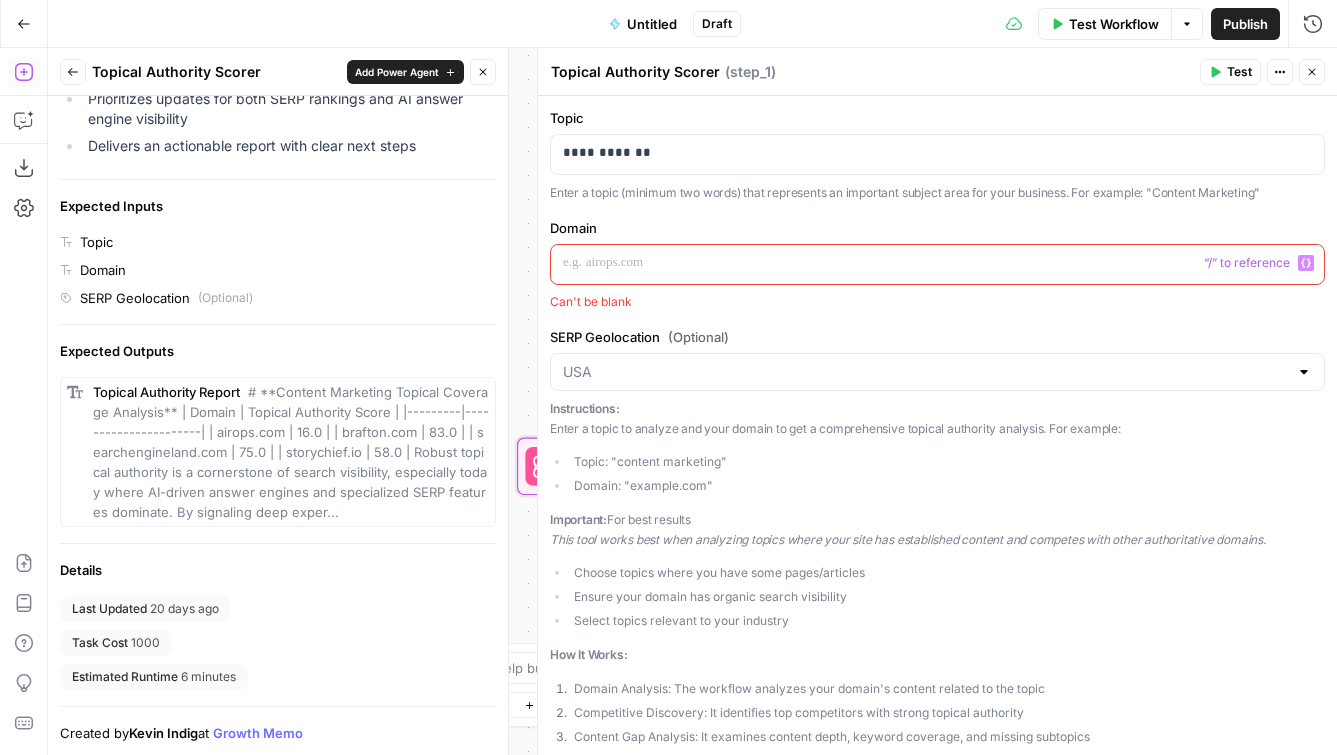 type 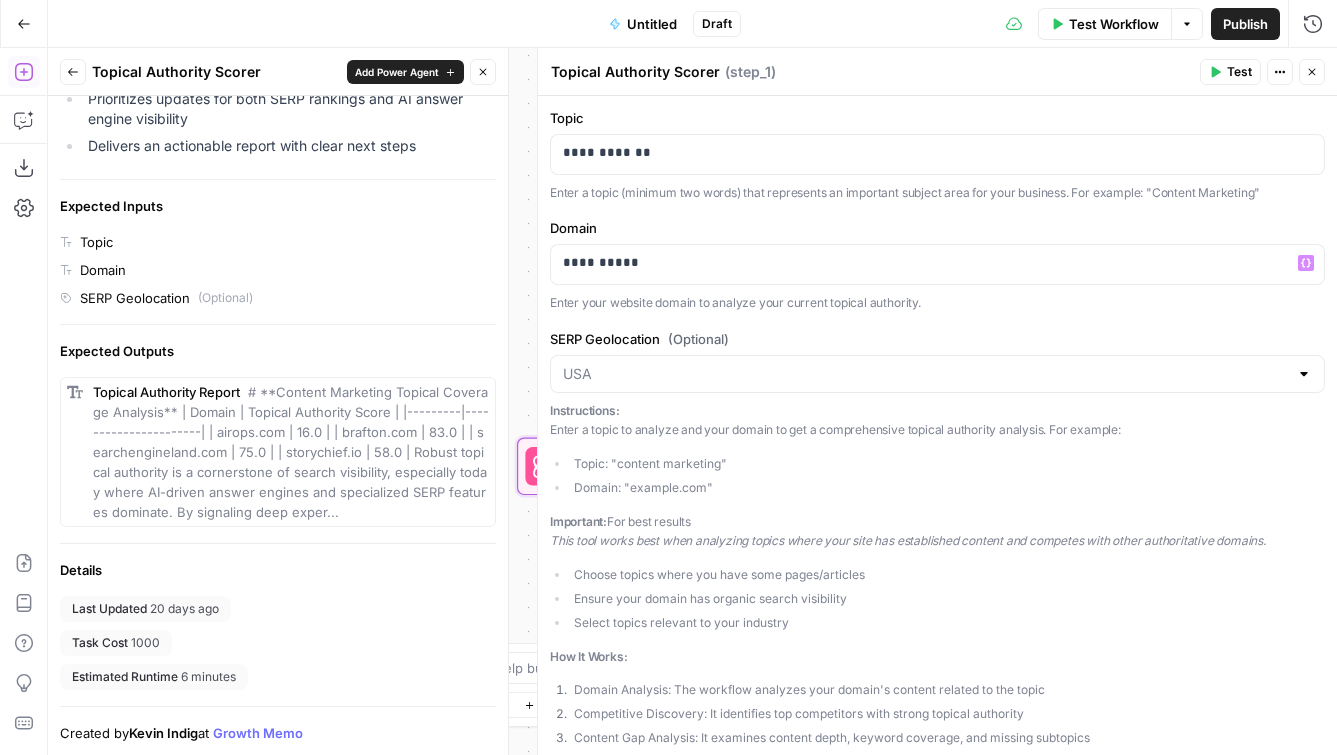 click at bounding box center [937, 374] 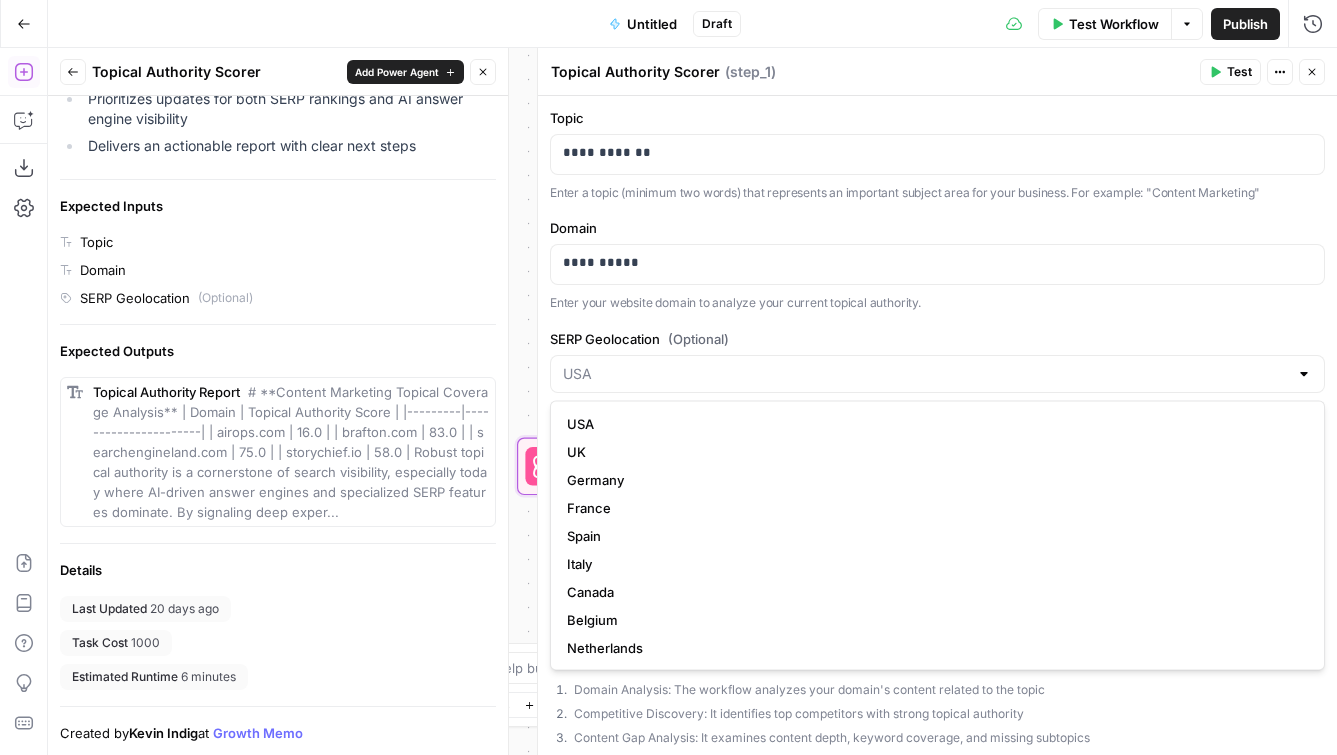 click on "**********" at bounding box center [937, 425] 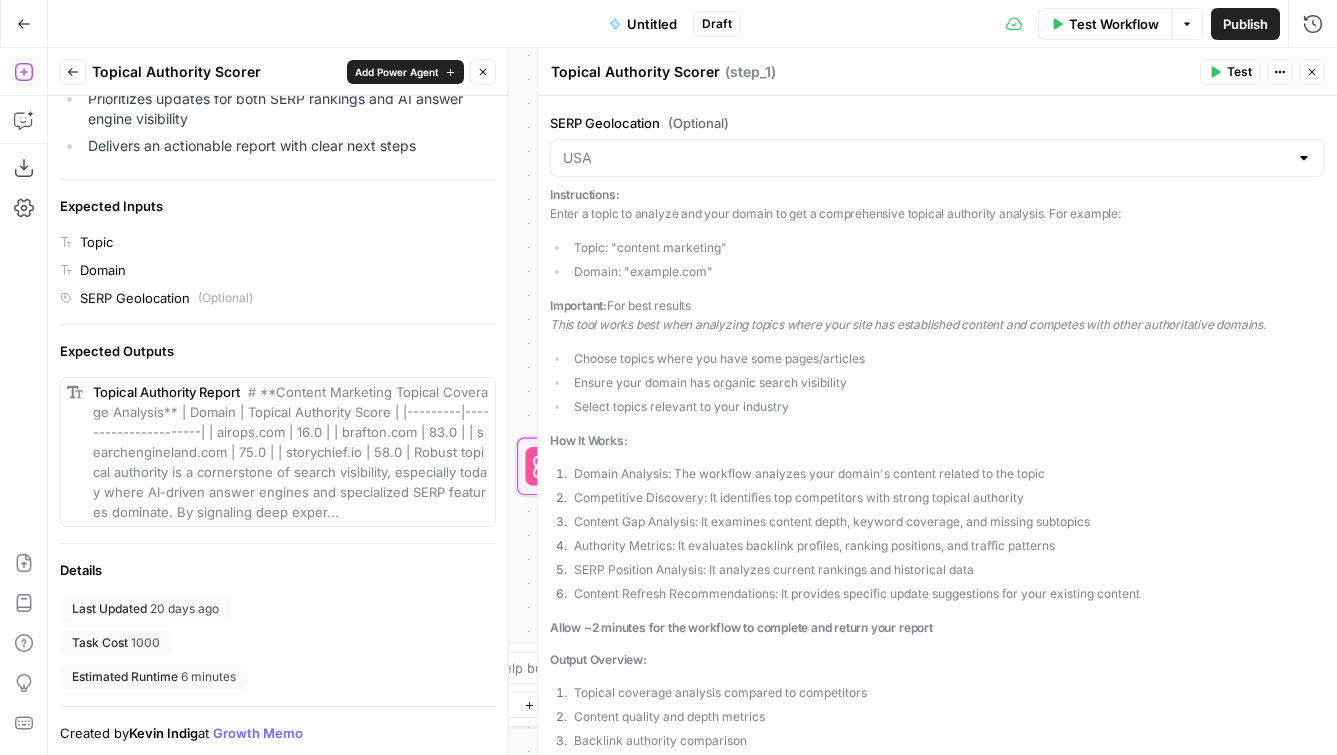 scroll, scrollTop: 235, scrollLeft: 0, axis: vertical 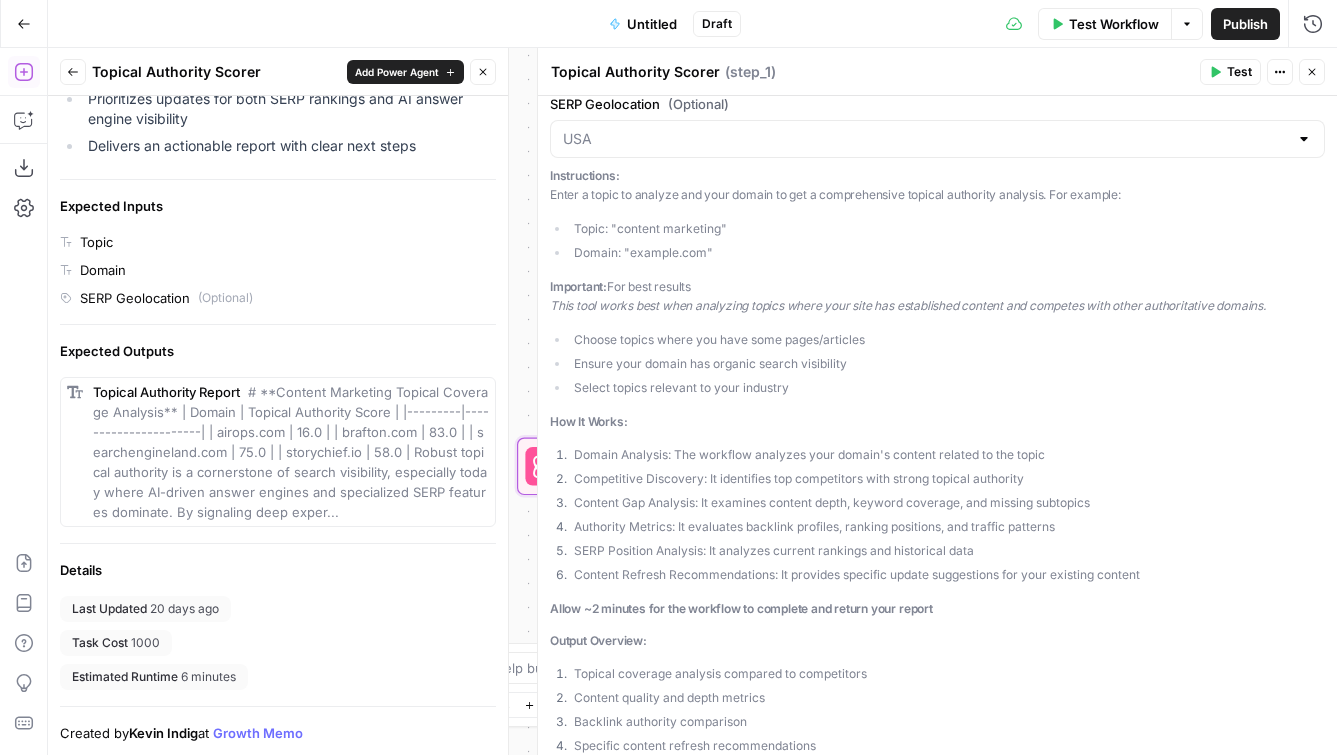 click at bounding box center [937, 139] 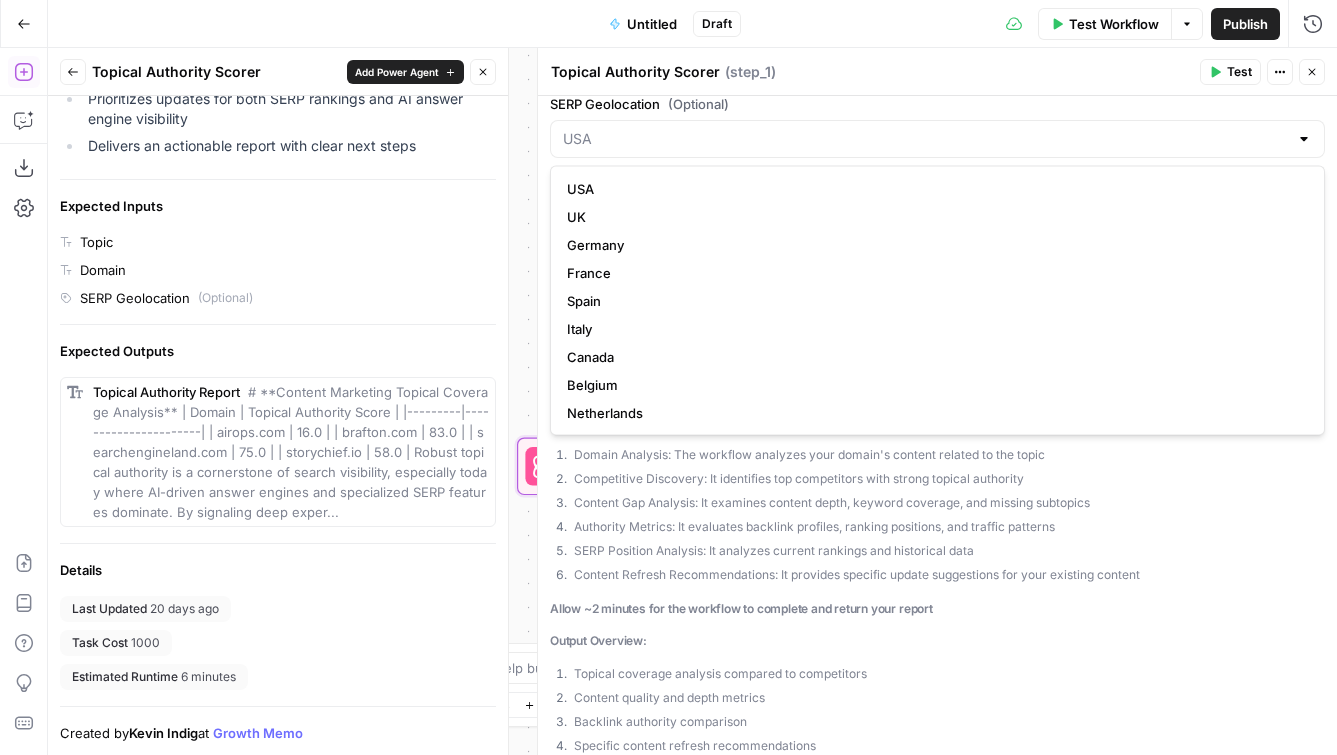 click on "Allow ~2 minutes for the workflow to complete and return your report" at bounding box center [741, 608] 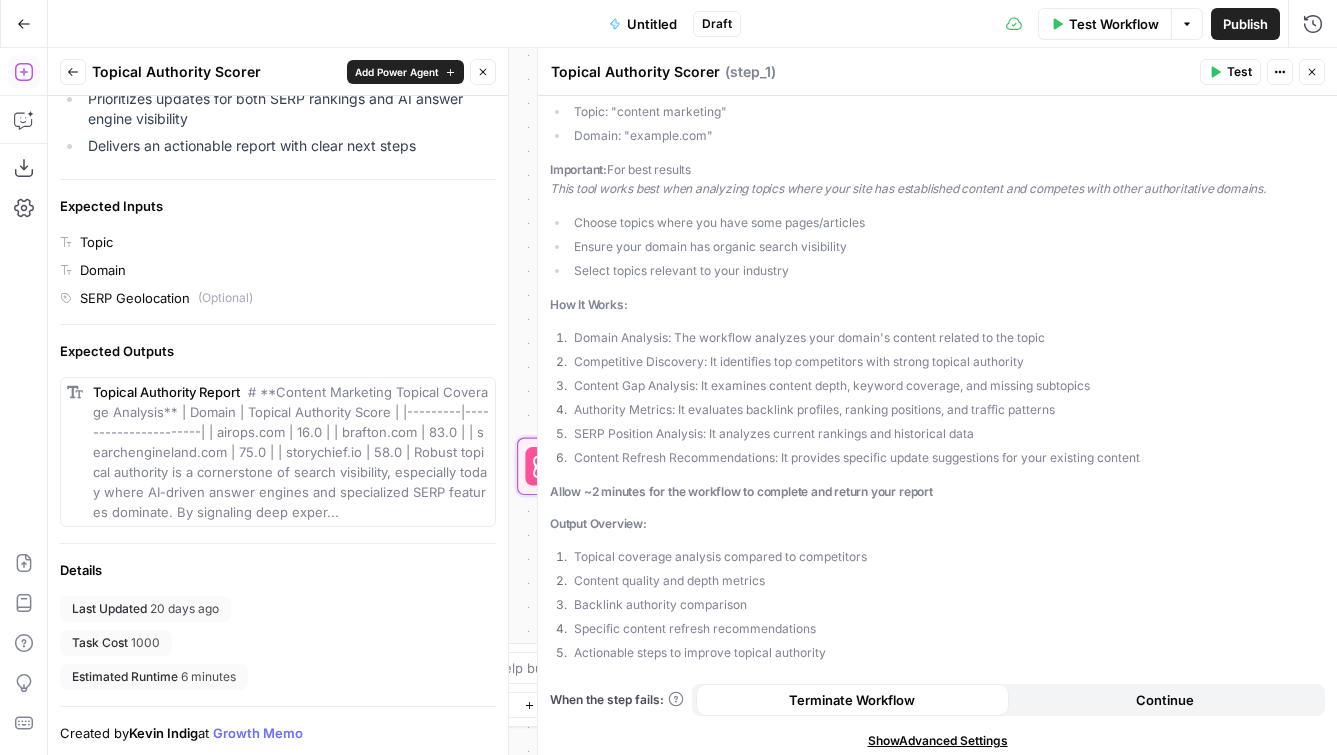 scroll, scrollTop: 340, scrollLeft: 0, axis: vertical 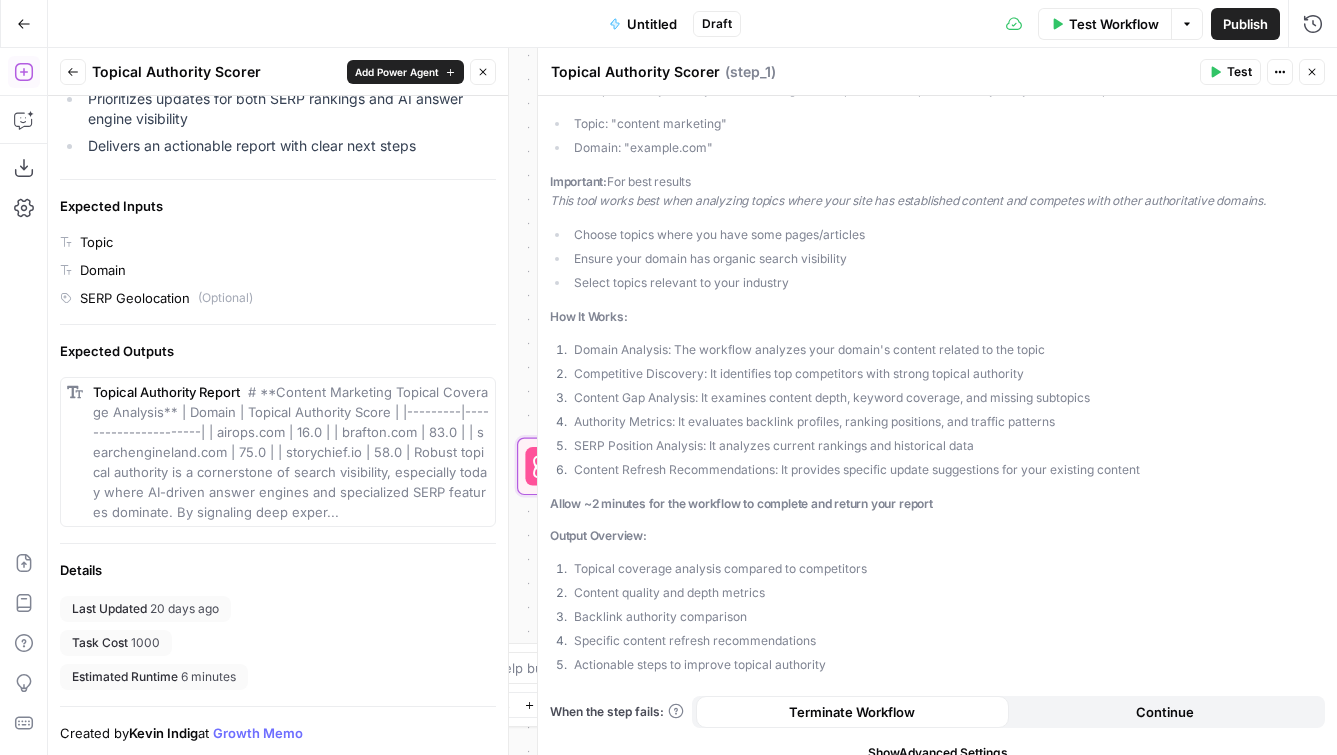 click on "Test" at bounding box center (1239, 72) 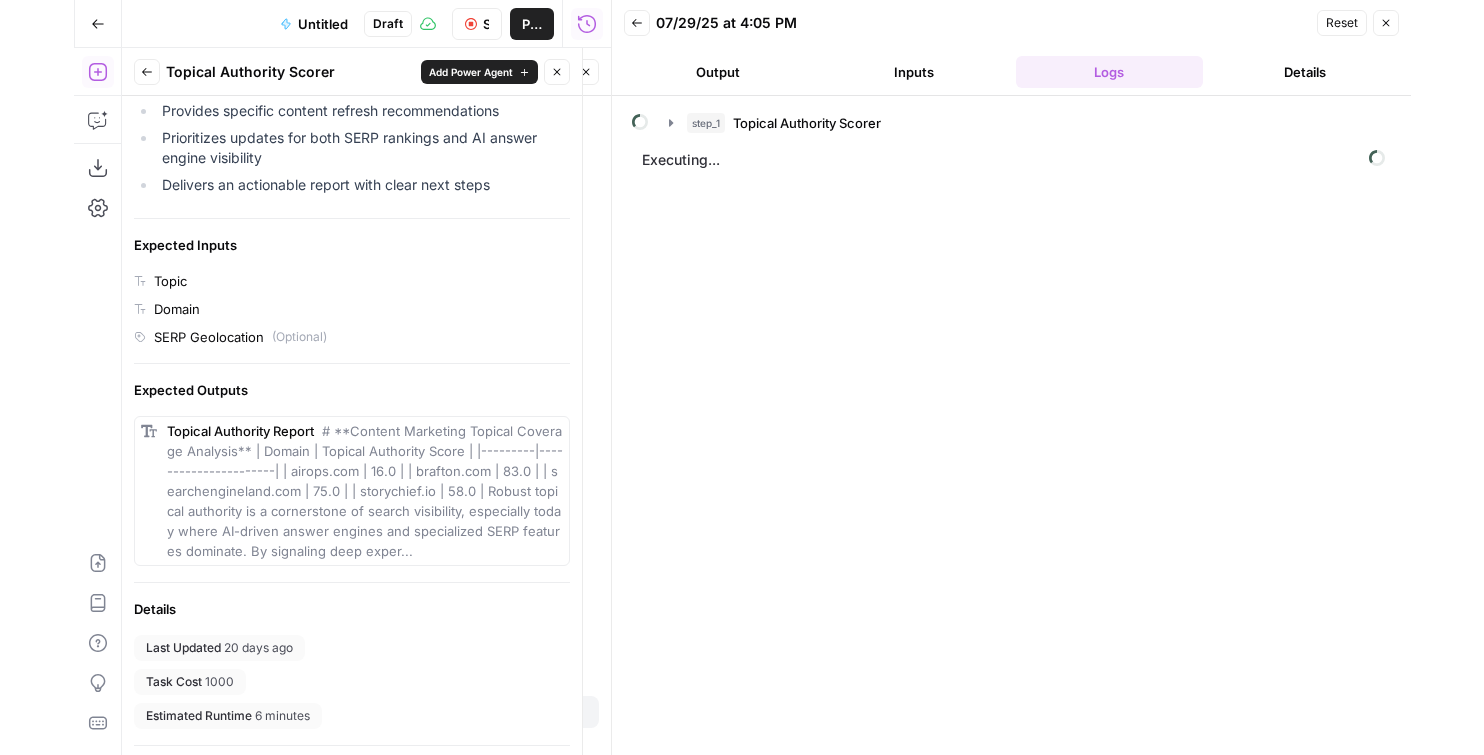 scroll, scrollTop: 407, scrollLeft: 0, axis: vertical 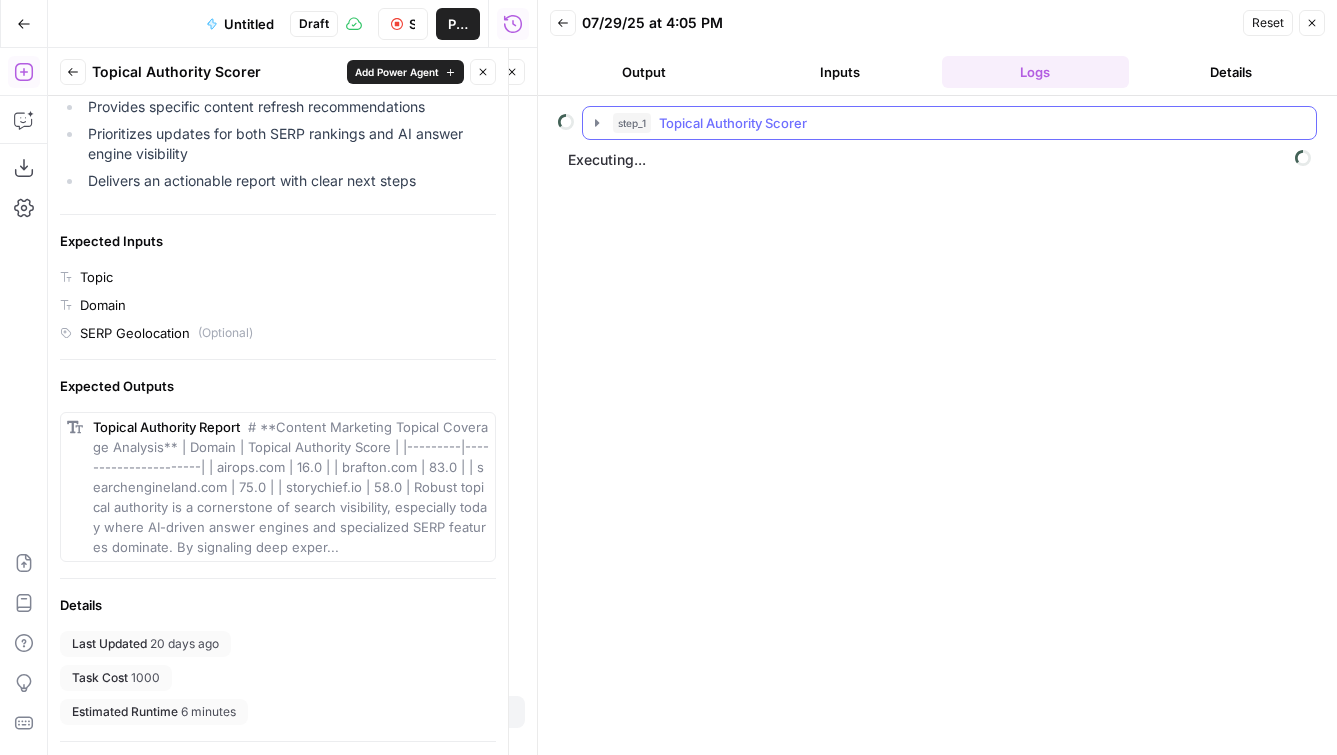 click on "Topical Authority Scorer" at bounding box center (733, 123) 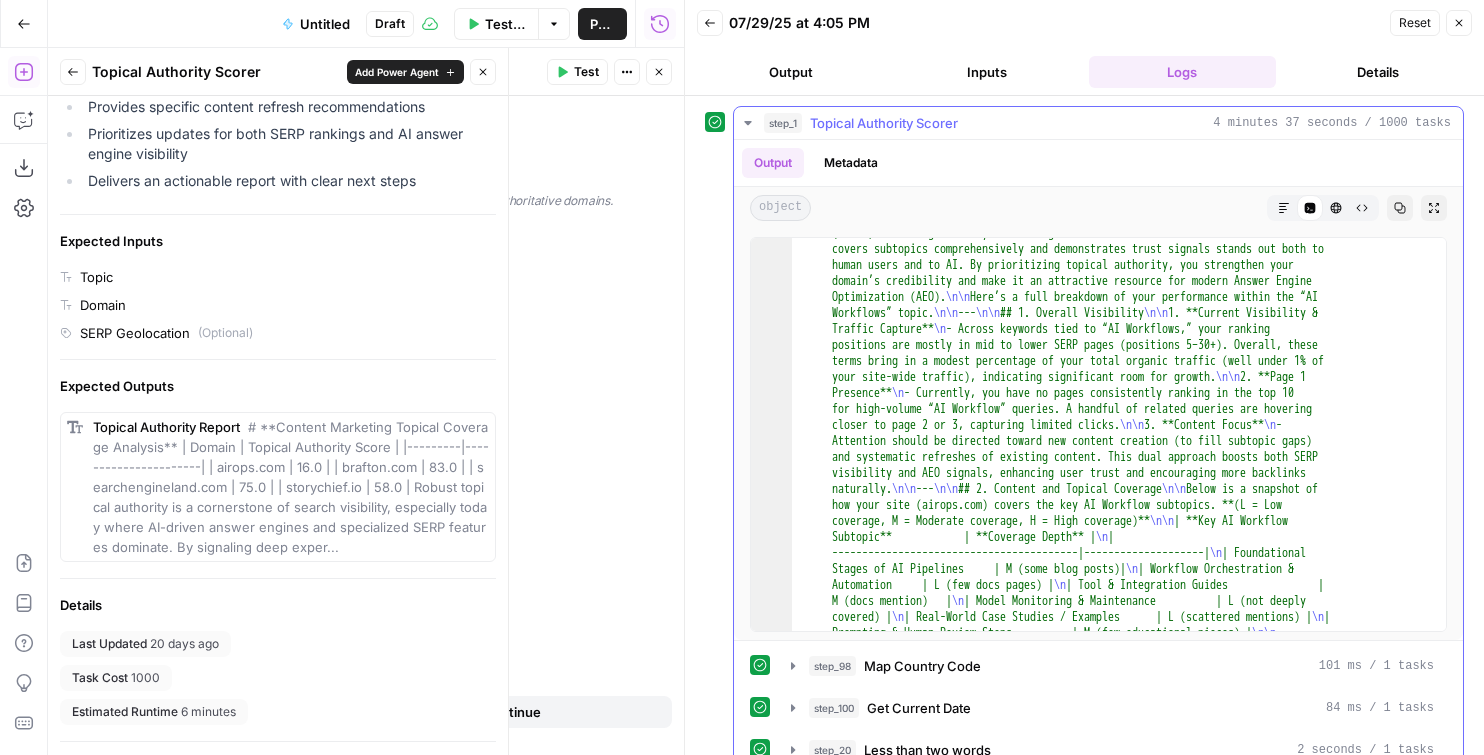 scroll, scrollTop: 168, scrollLeft: 0, axis: vertical 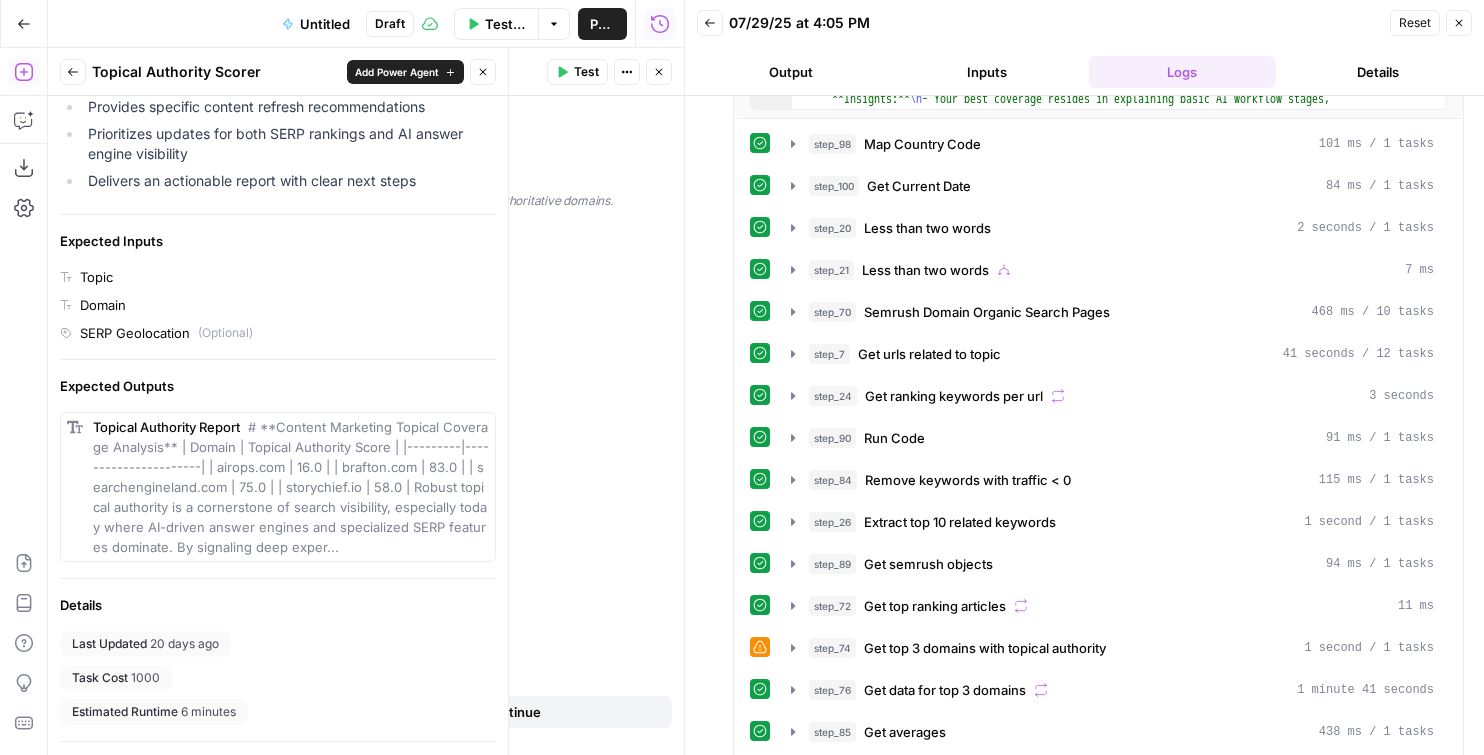 click on "Output" at bounding box center (791, 72) 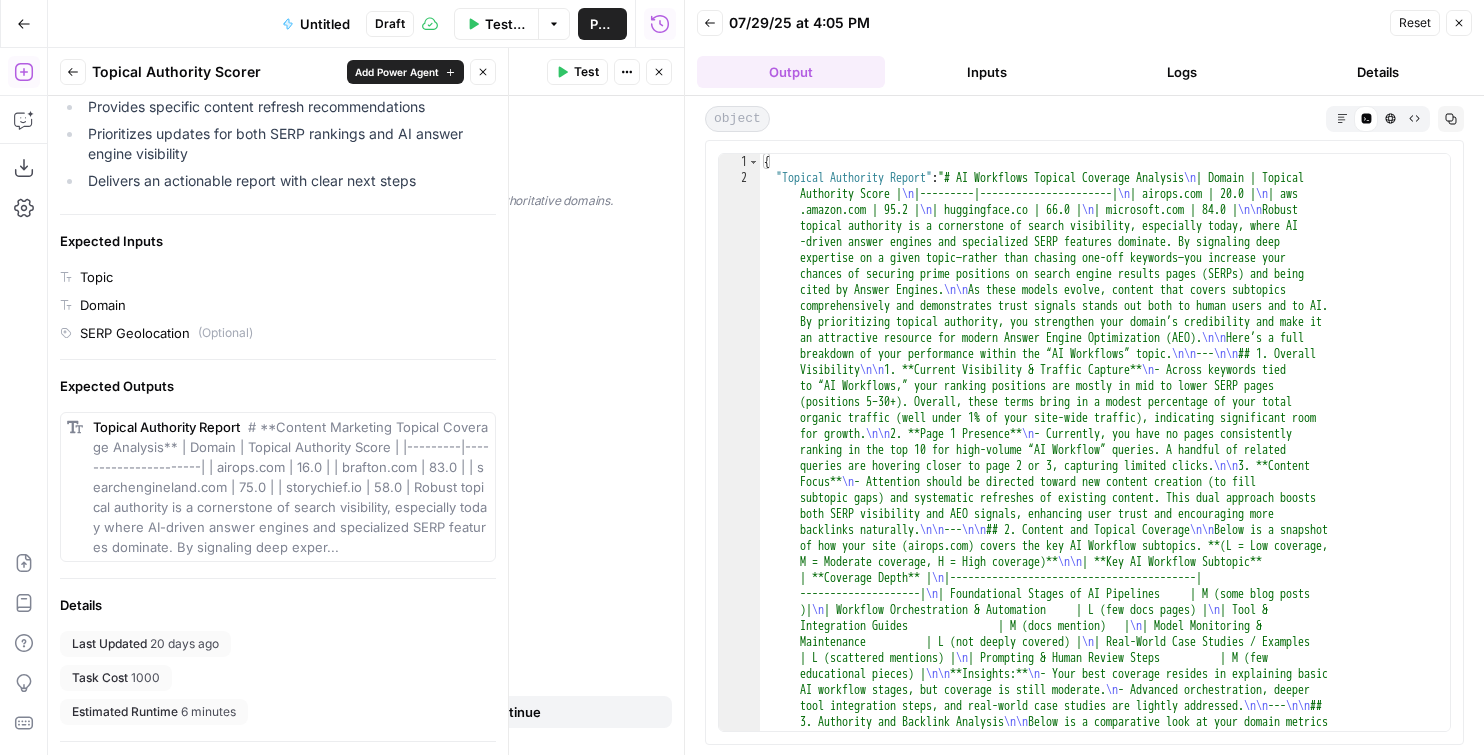click on "Markdown" at bounding box center [1342, 118] 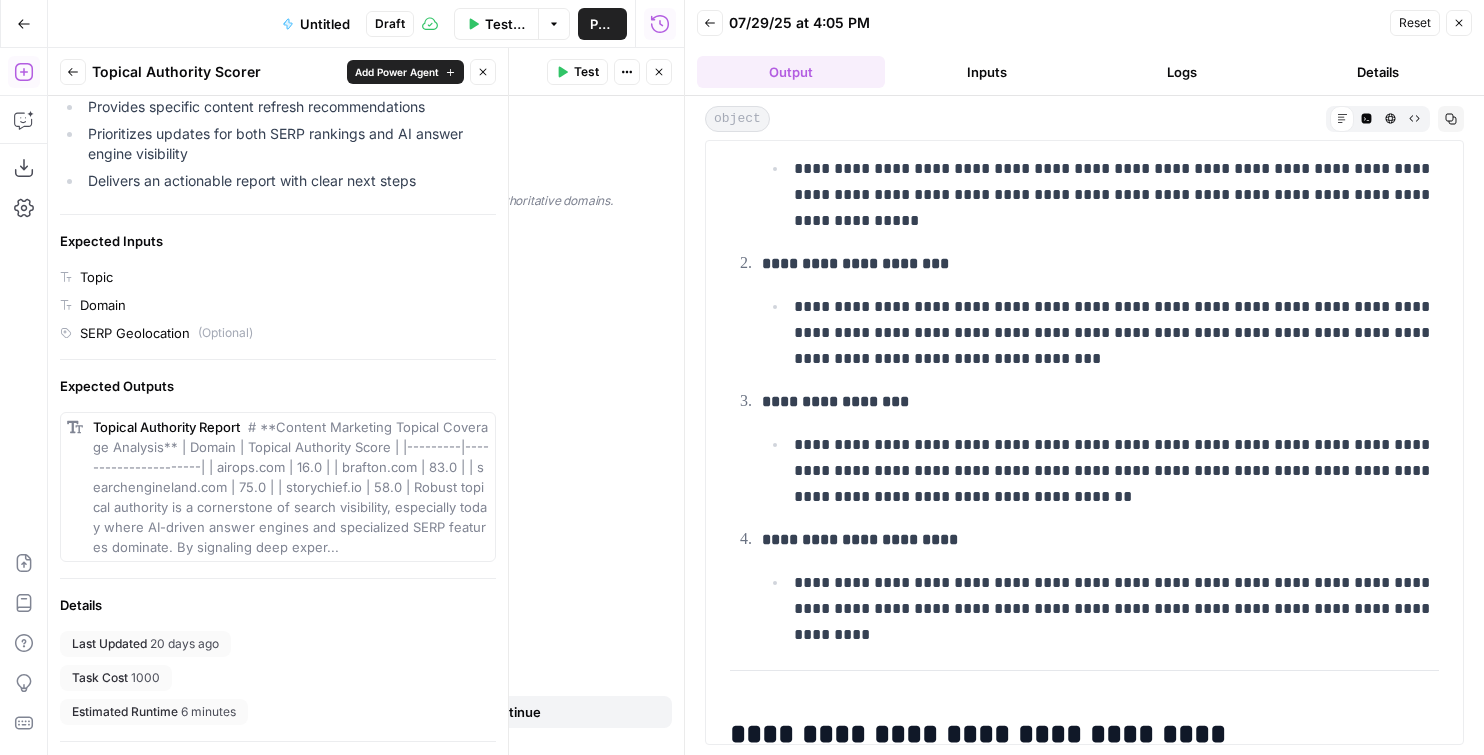 scroll, scrollTop: 2799, scrollLeft: 0, axis: vertical 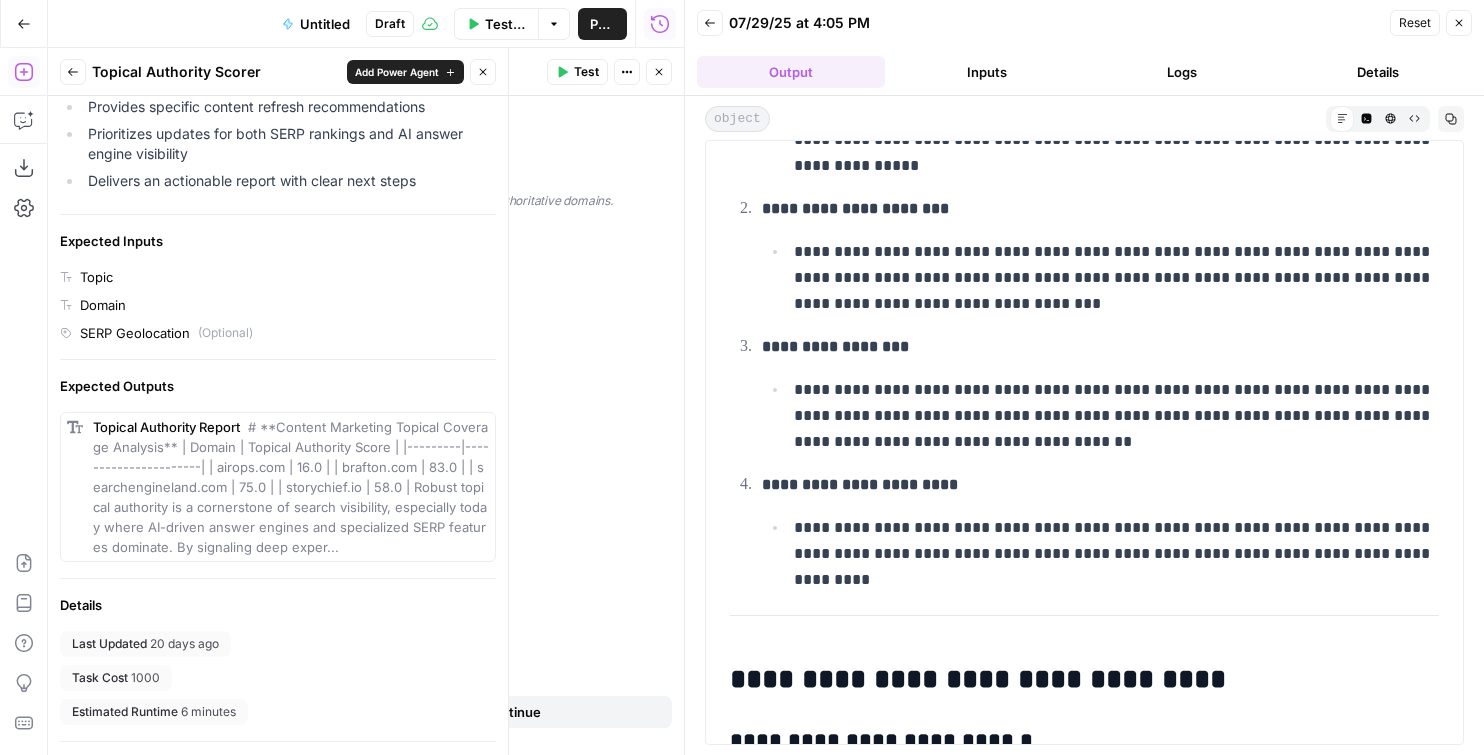 click on "Go Back" at bounding box center [24, 24] 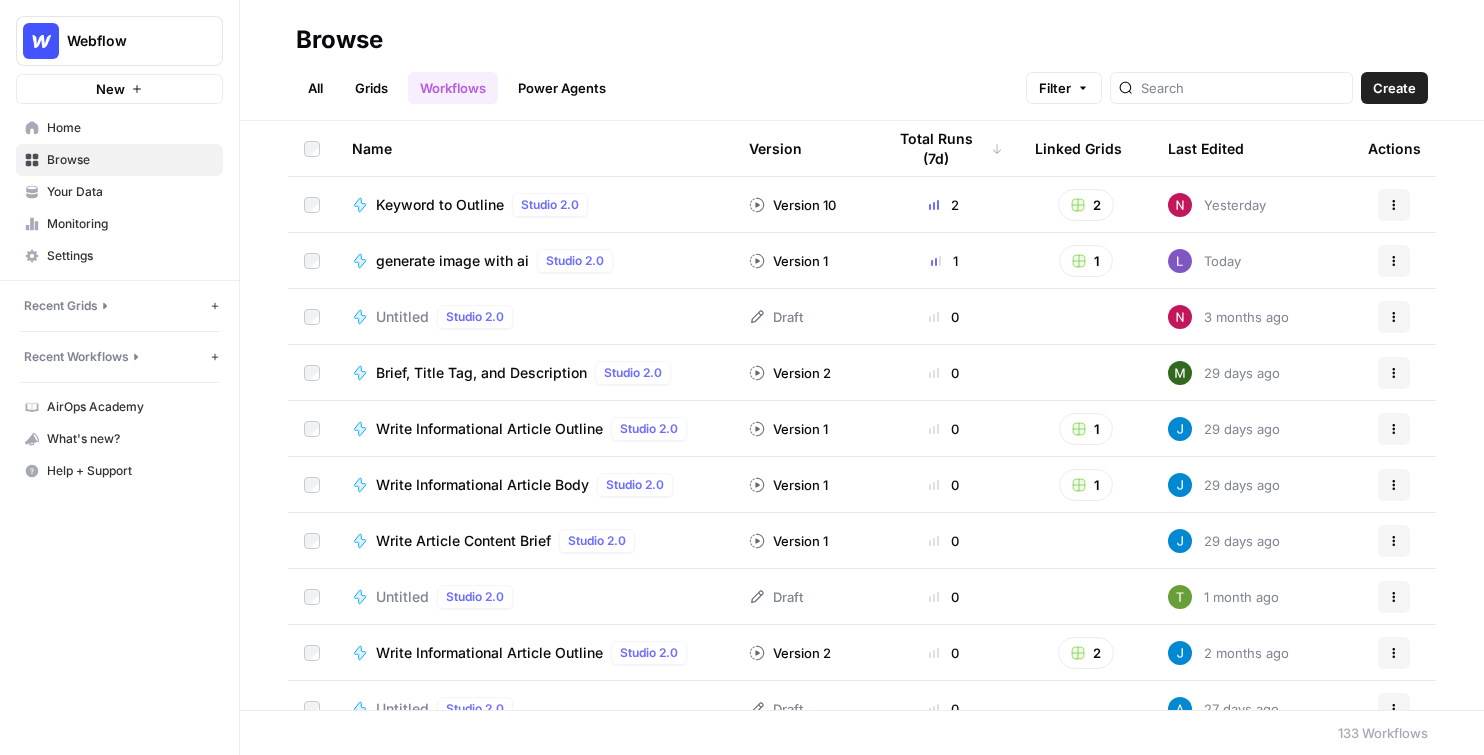 click on "Grids" at bounding box center [371, 88] 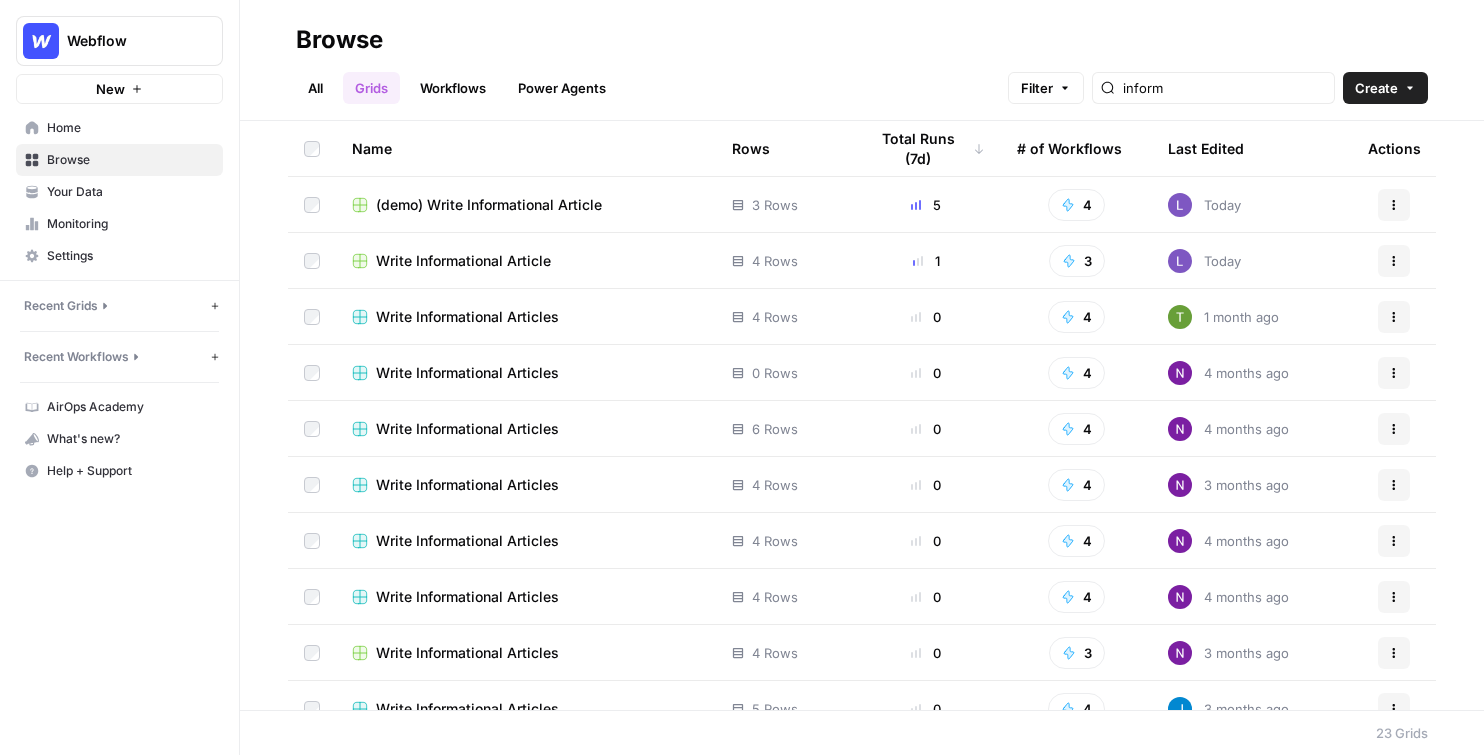 click on "Create" at bounding box center [1385, 88] 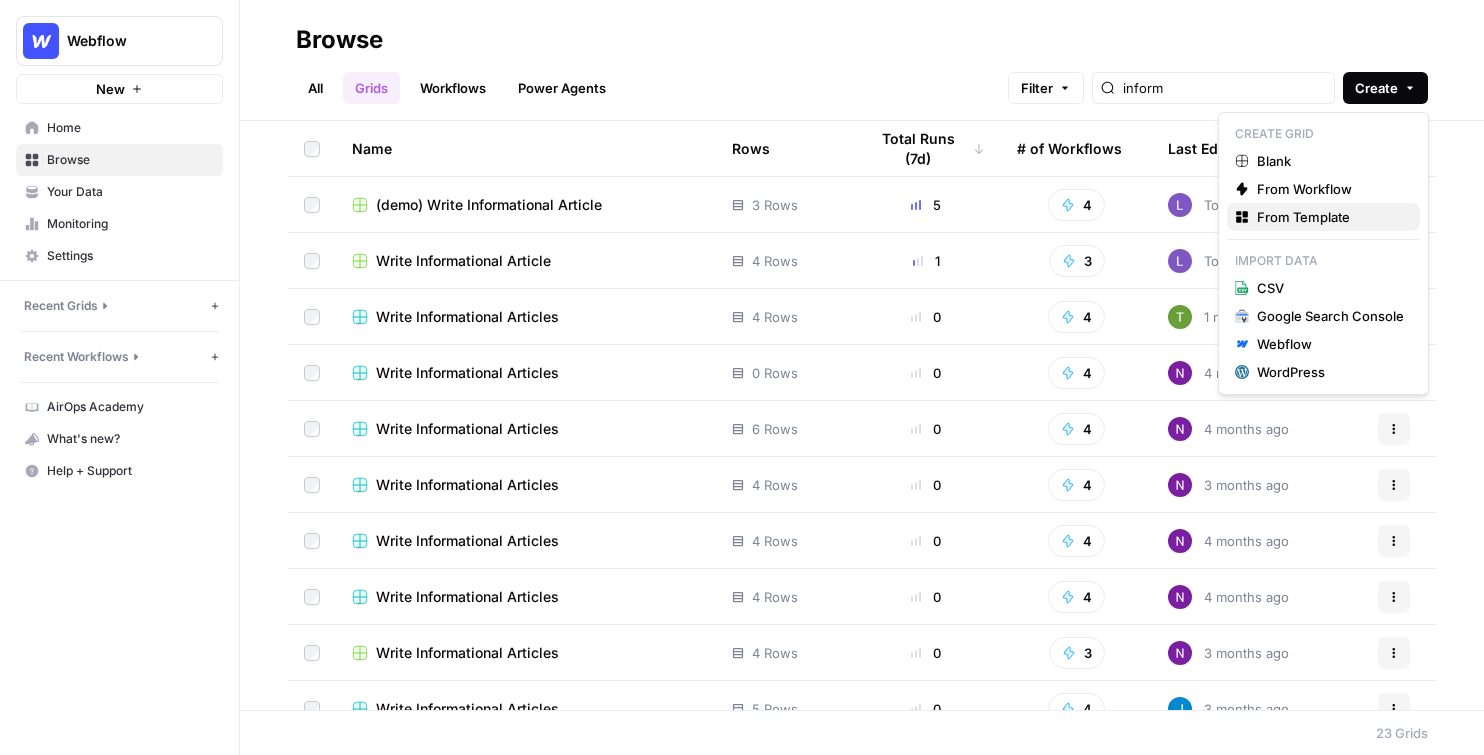 click on "From Template" at bounding box center (1330, 217) 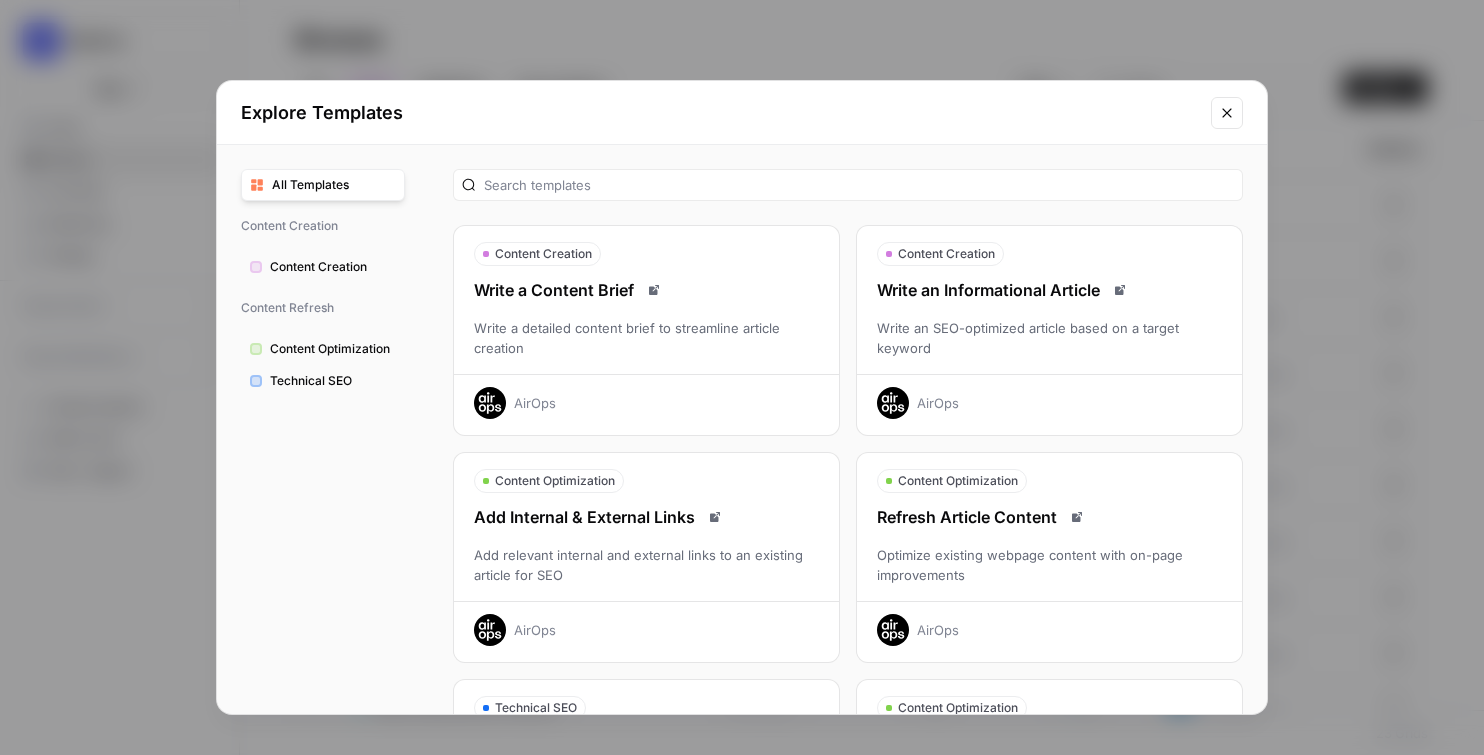 click on "Write an SEO-optimized article based on a target keyword" at bounding box center (1049, 338) 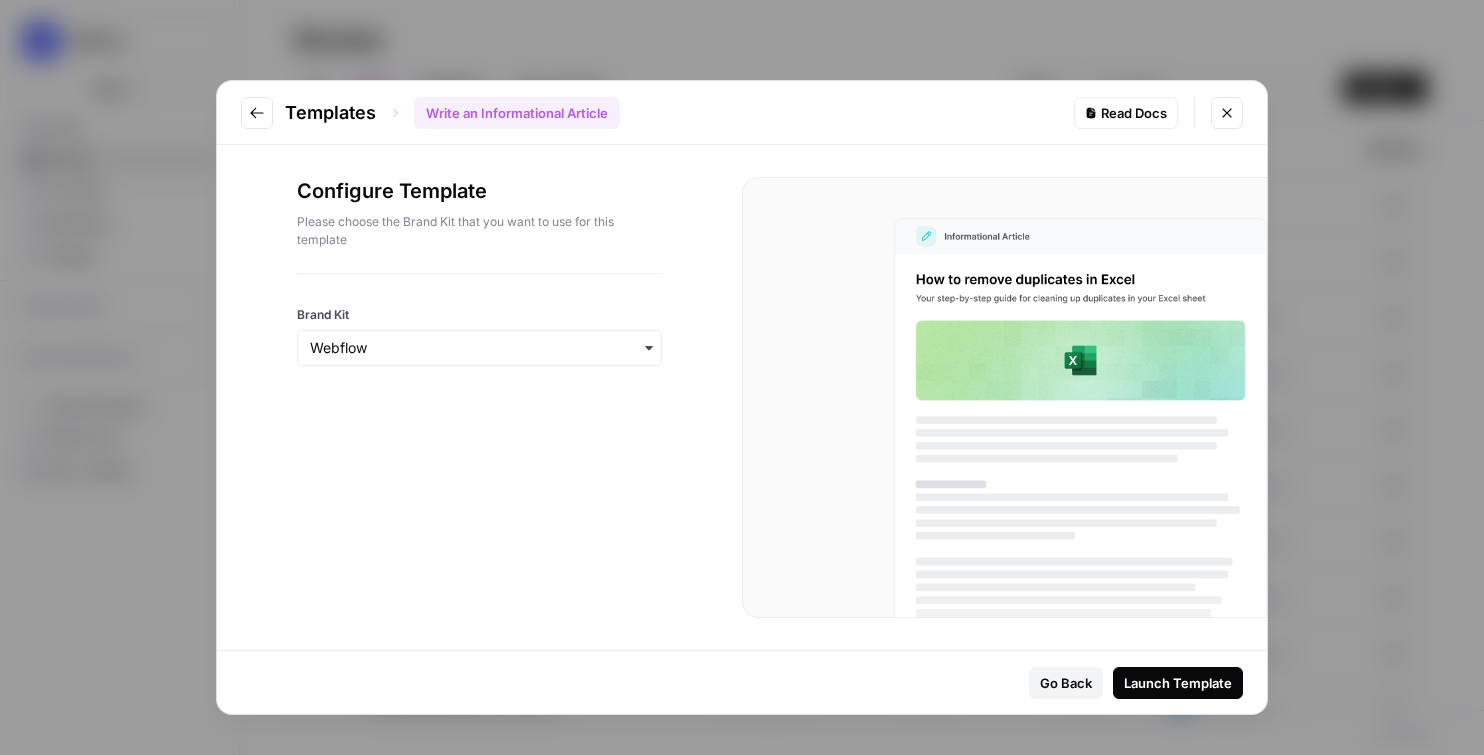 click on "Templates Write an Informational Article  Read Docs" at bounding box center (742, 113) 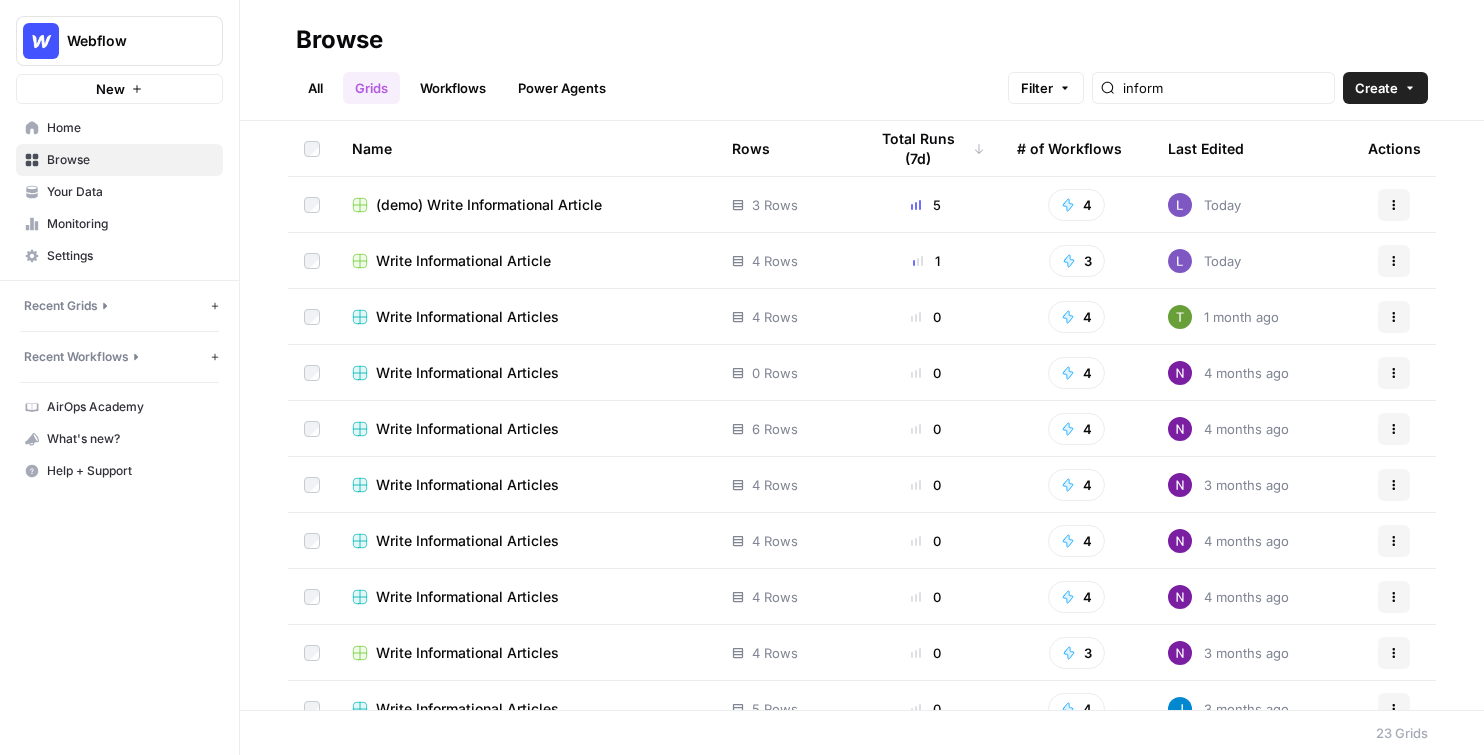 click on "Workflows" at bounding box center (453, 88) 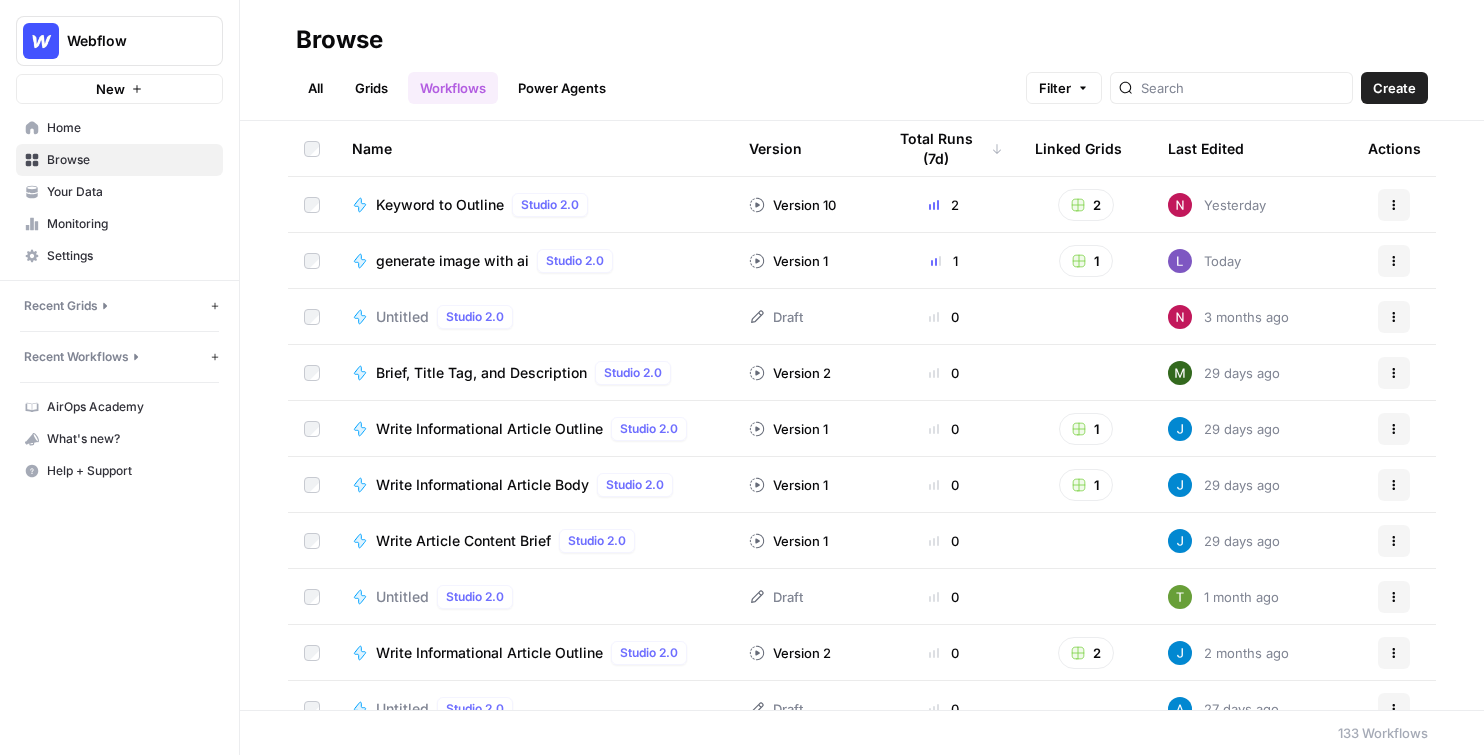 click on "Create" at bounding box center [1394, 88] 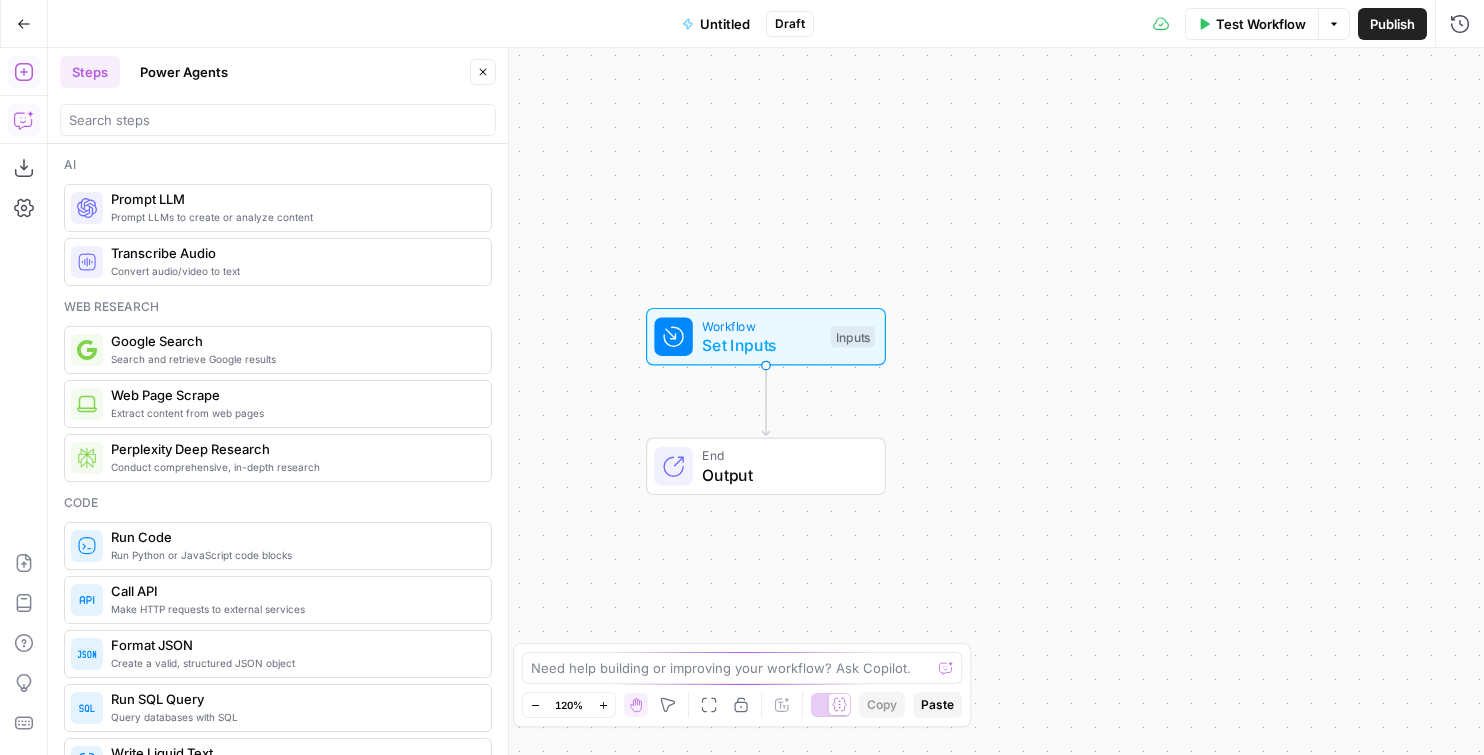 click 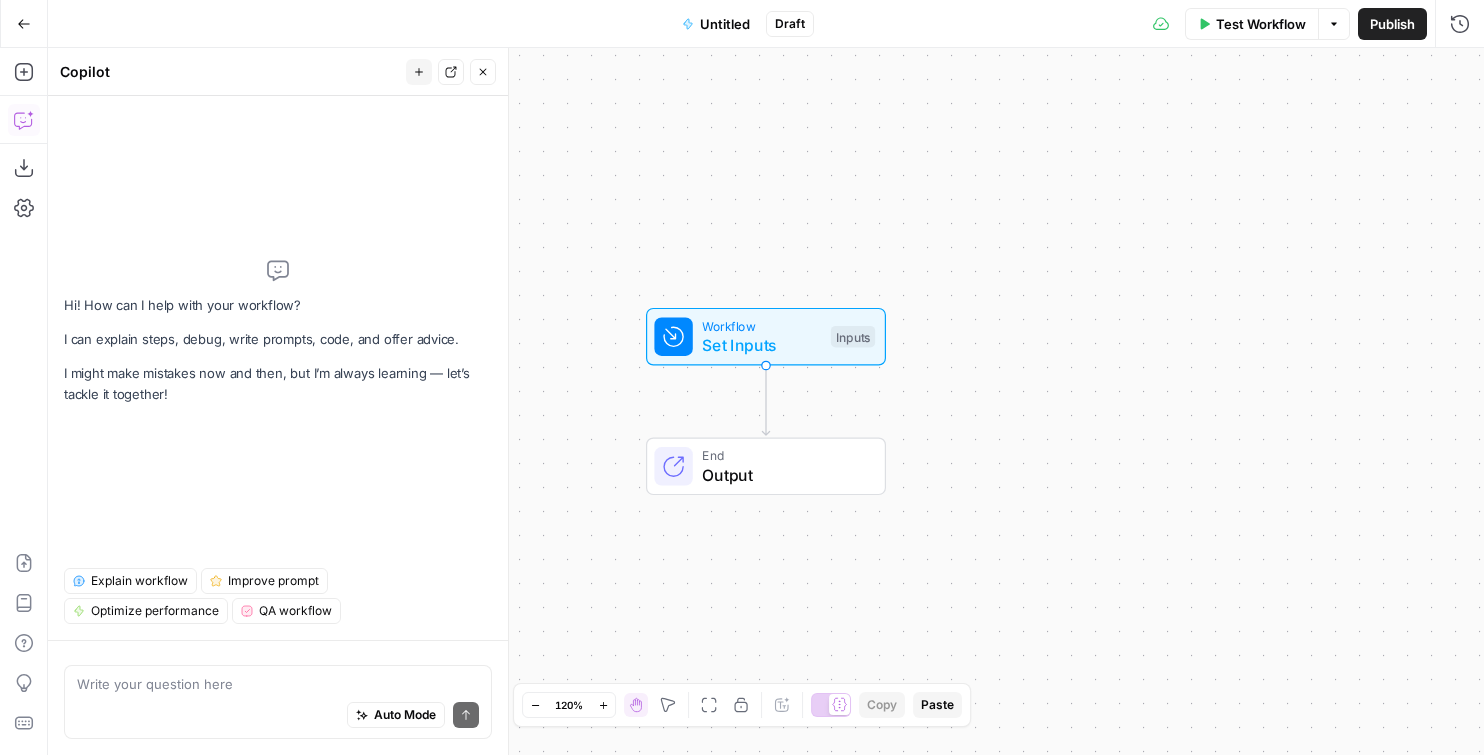 click at bounding box center (278, 684) 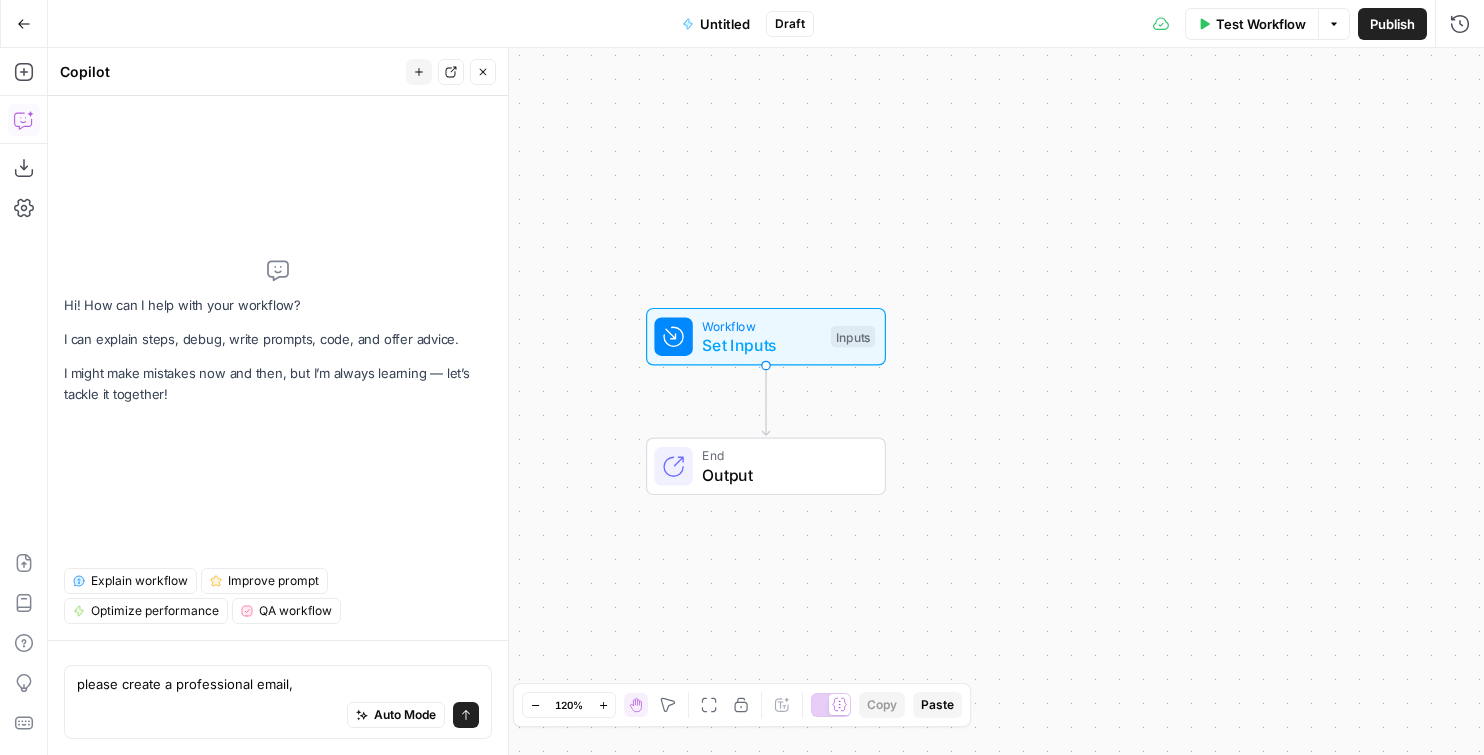type on "please create a professional email," 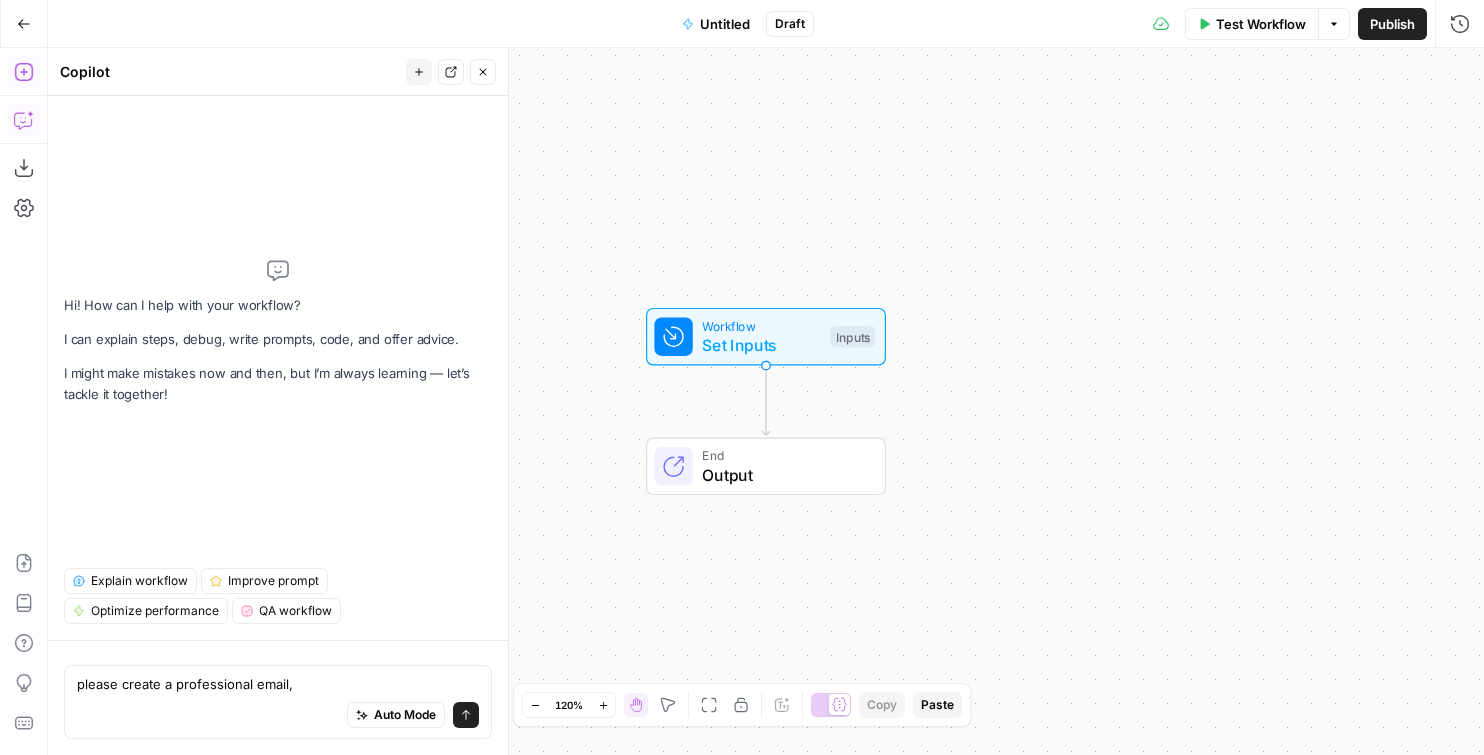 click 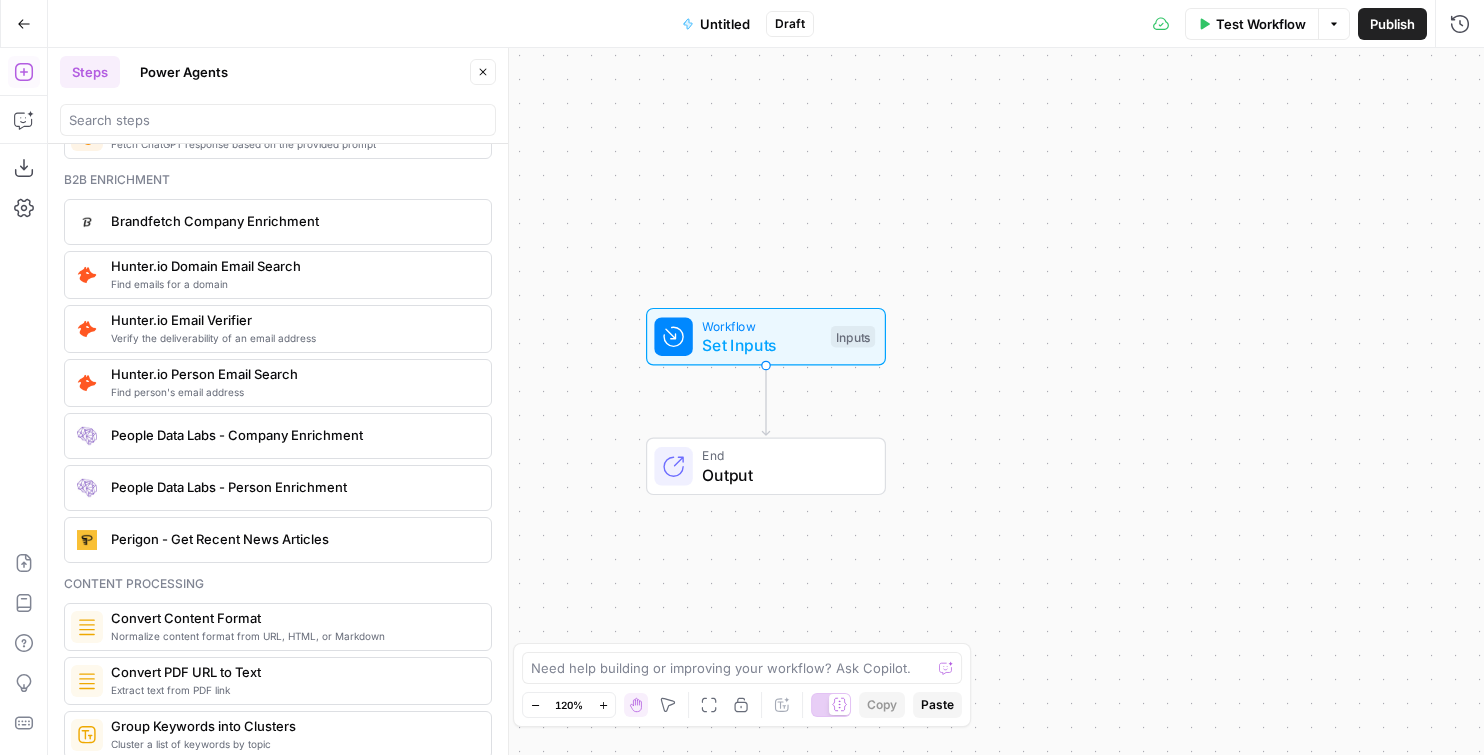 scroll, scrollTop: 2737, scrollLeft: 0, axis: vertical 